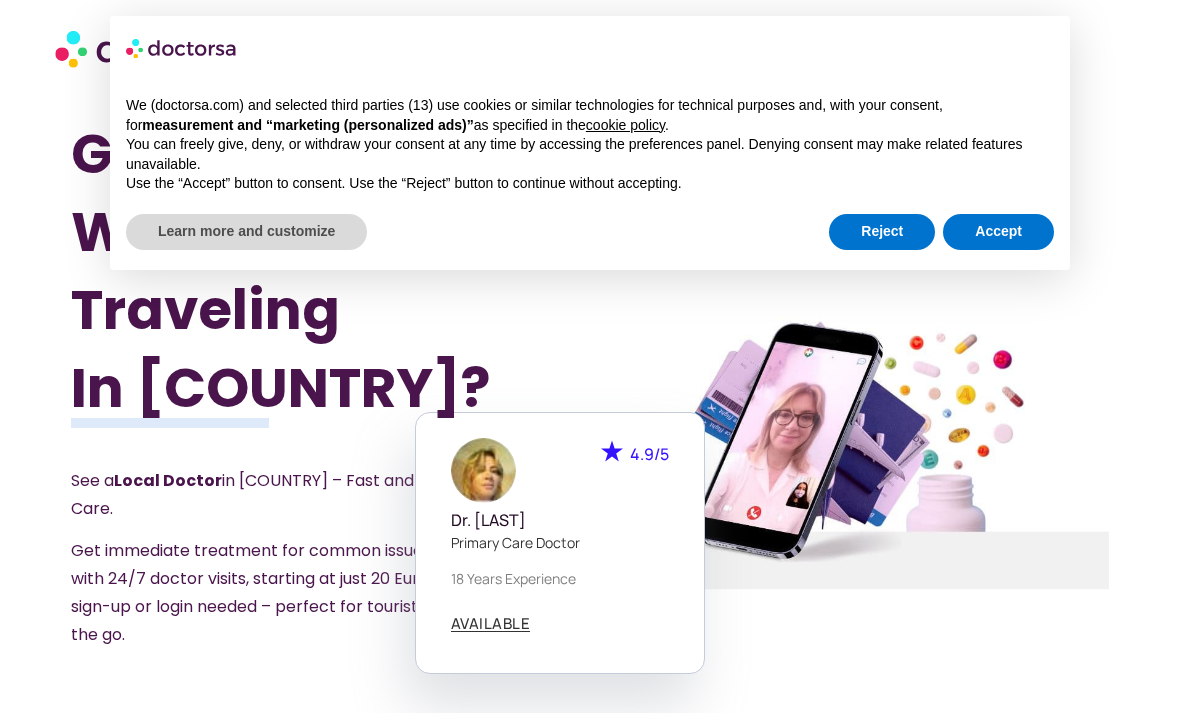 scroll, scrollTop: 0, scrollLeft: 0, axis: both 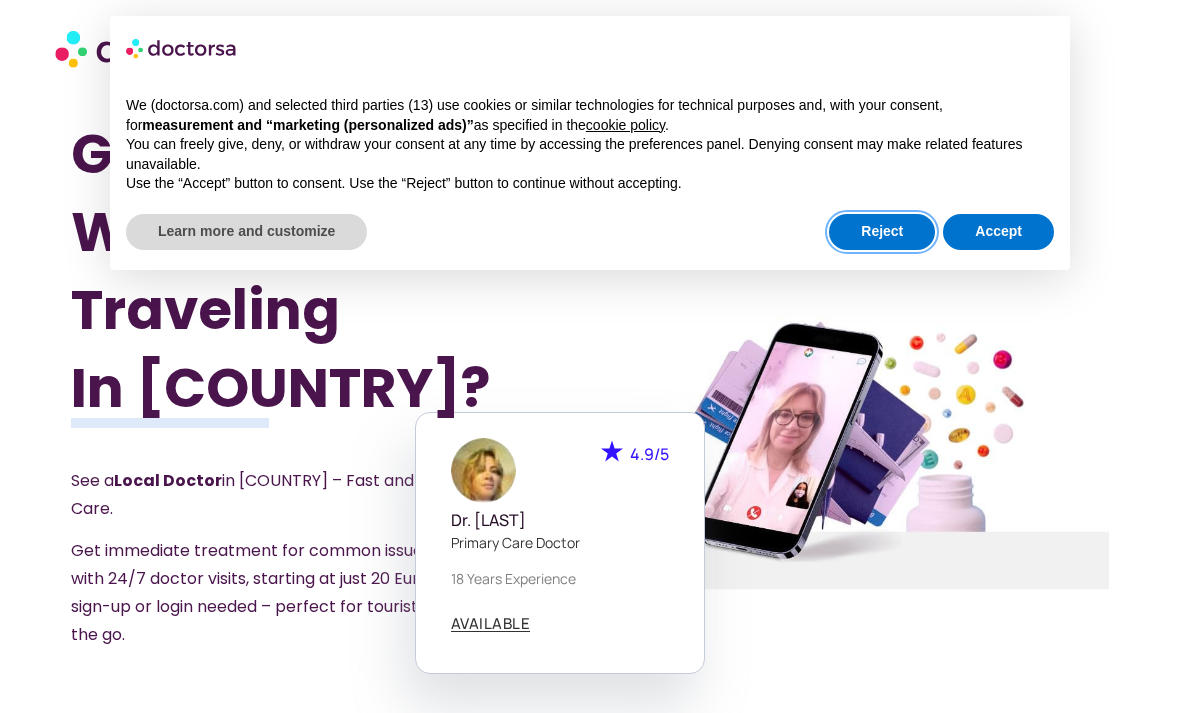 click on "Reject" at bounding box center [882, 232] 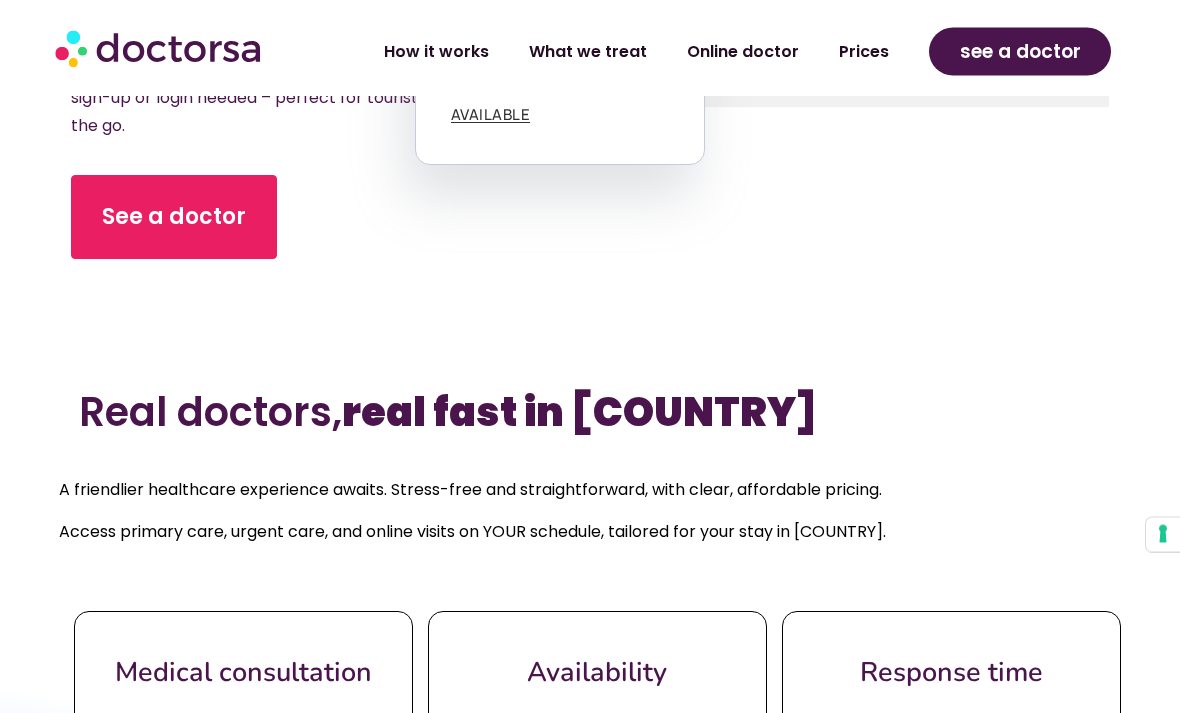 scroll, scrollTop: 510, scrollLeft: 0, axis: vertical 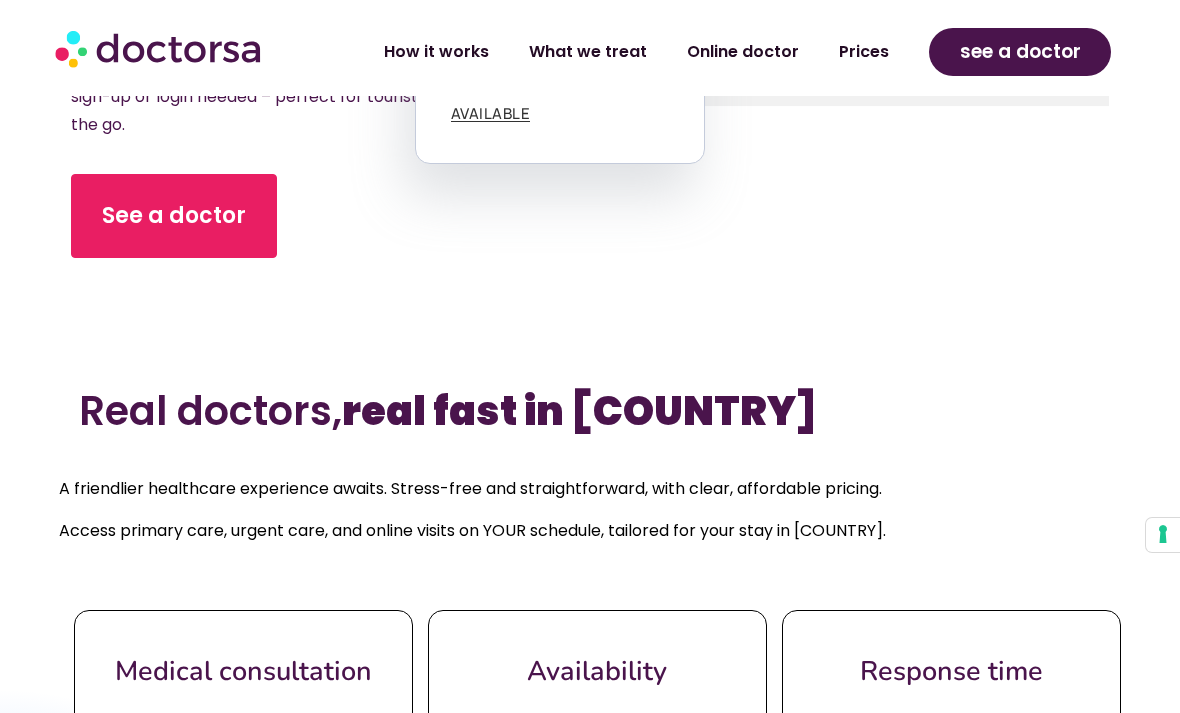 click on "How it works" 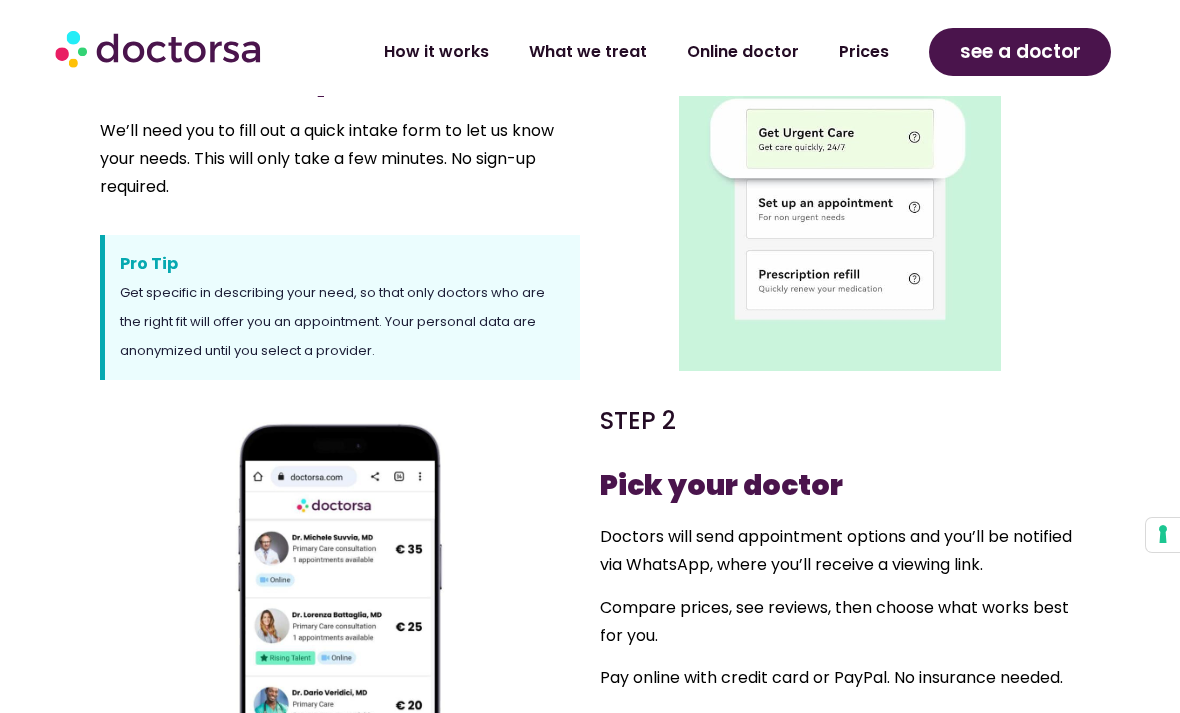 scroll, scrollTop: 714, scrollLeft: 0, axis: vertical 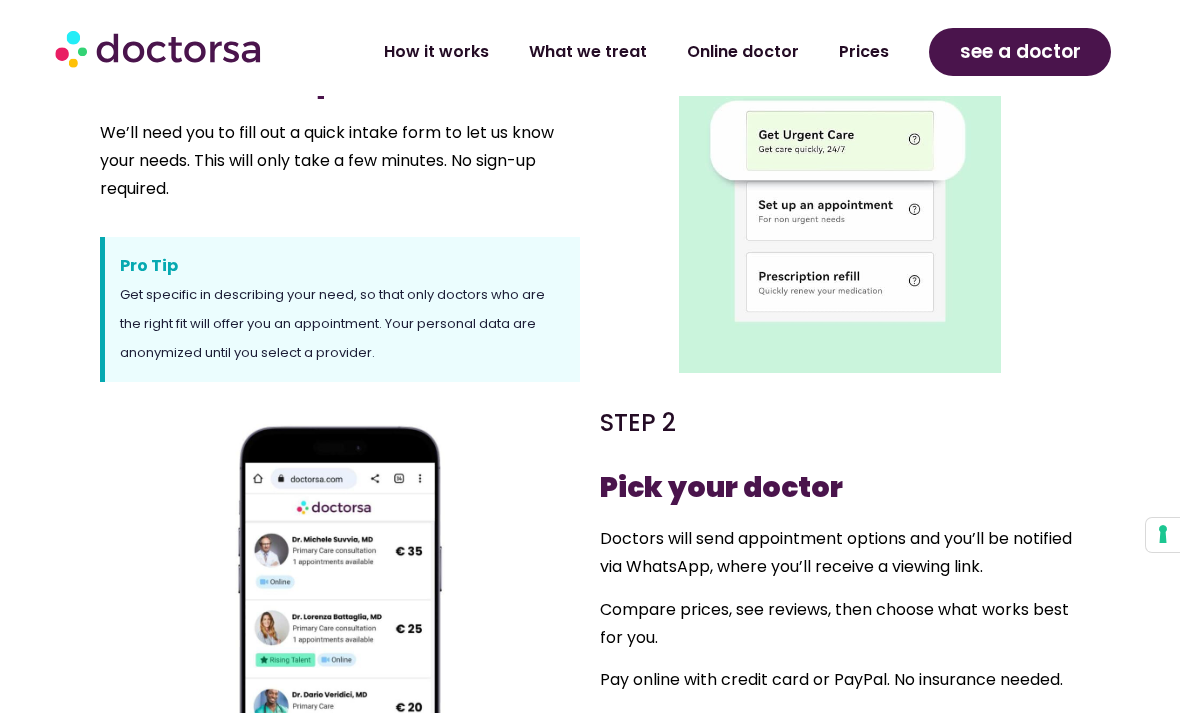 click on "What we treat" 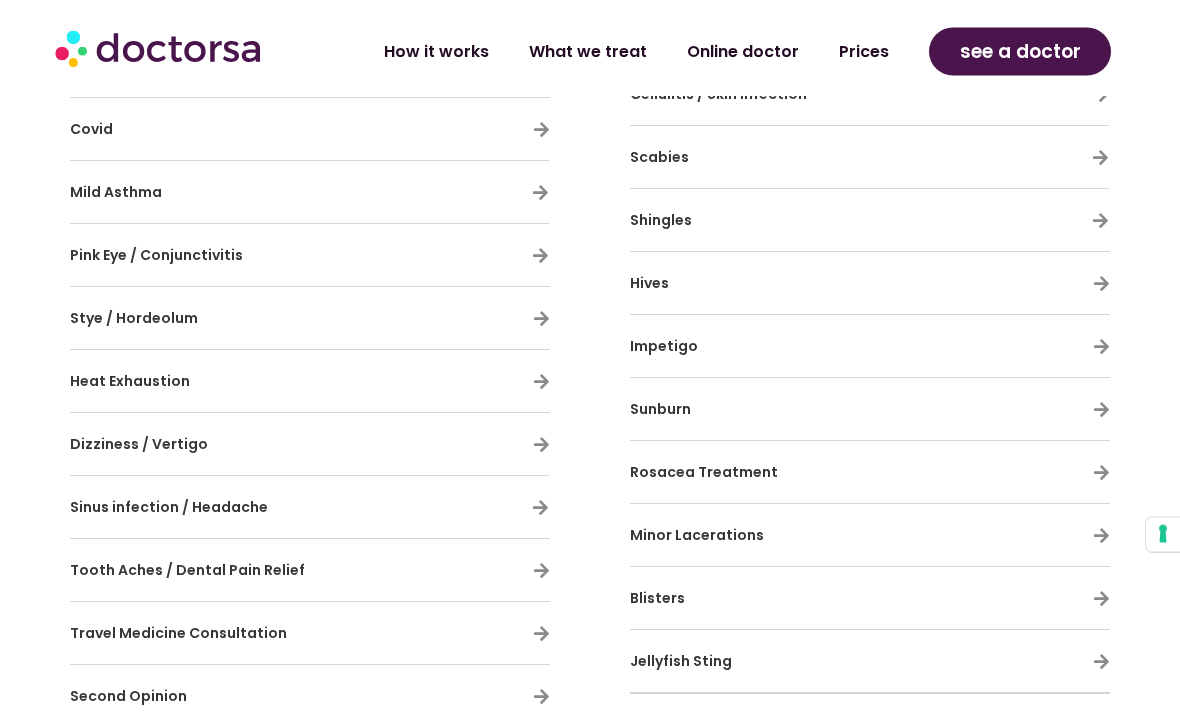 scroll, scrollTop: 1590, scrollLeft: 0, axis: vertical 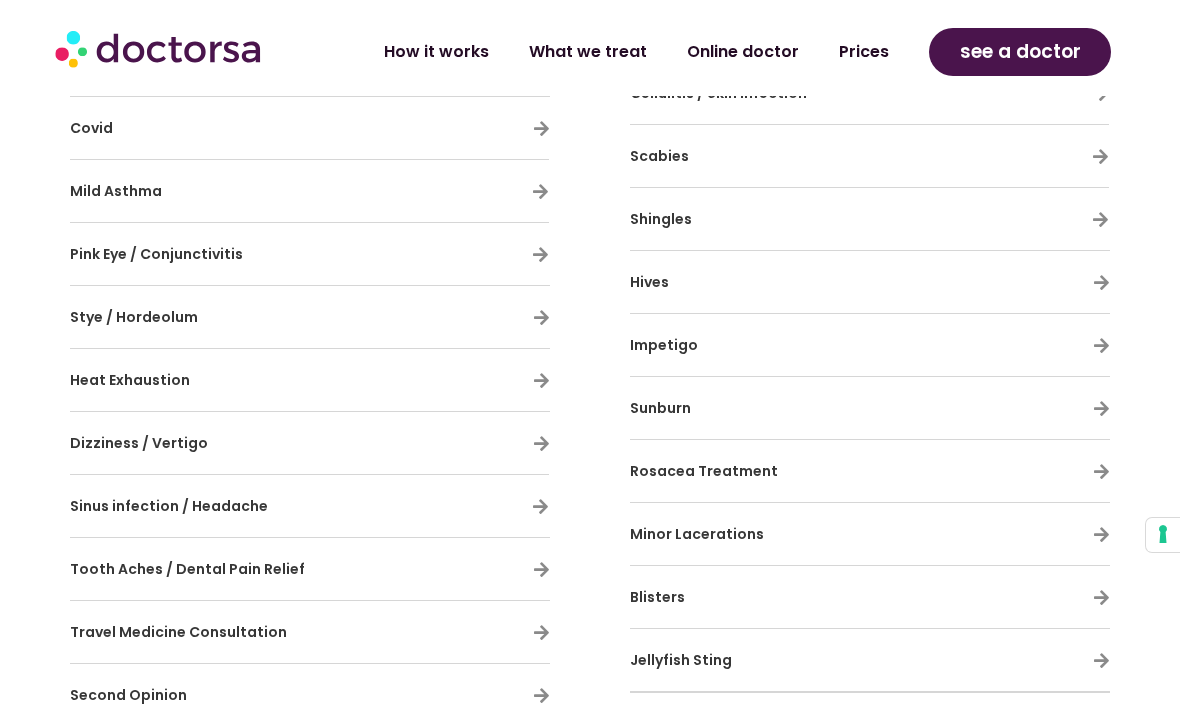 click on "Sinus infection / Headache" at bounding box center (309, 506) 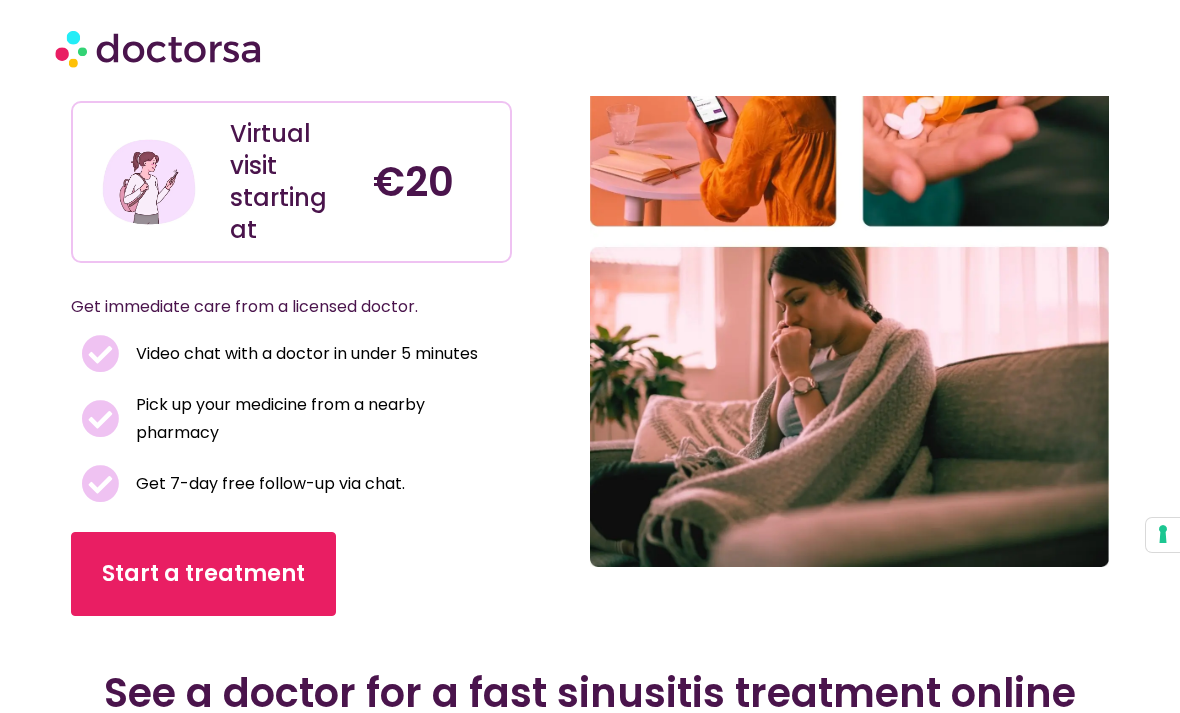 scroll, scrollTop: 405, scrollLeft: 0, axis: vertical 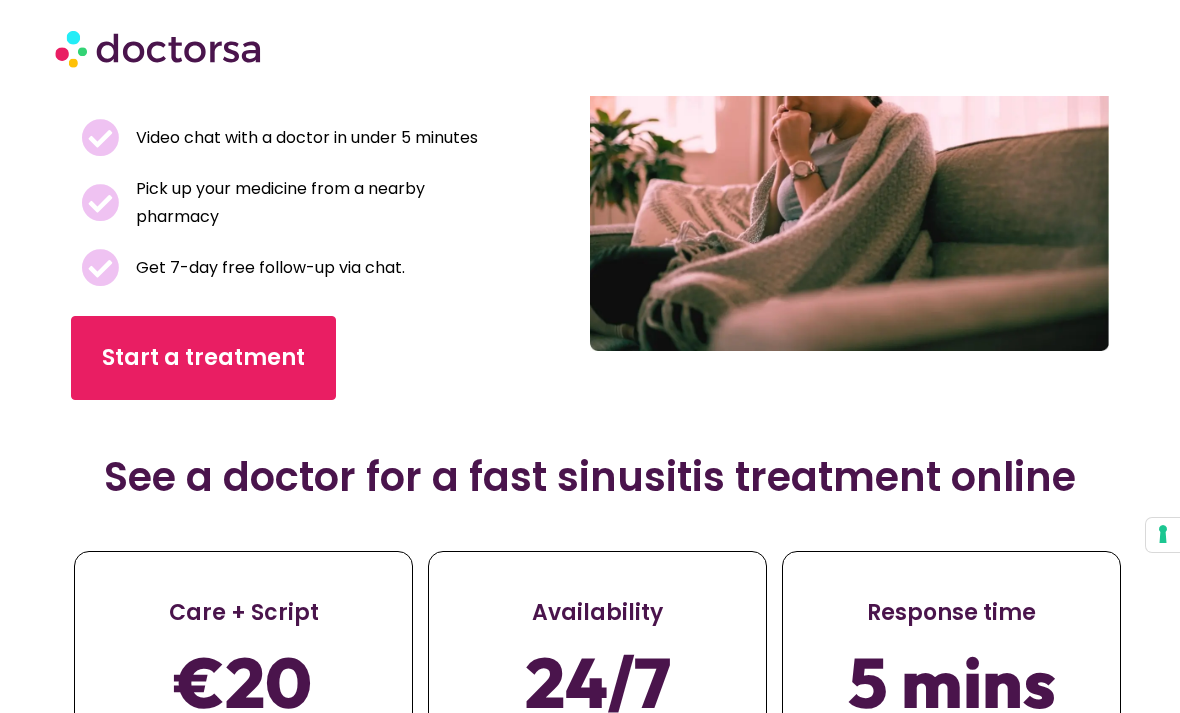 click on "Start a treatment" at bounding box center [203, 358] 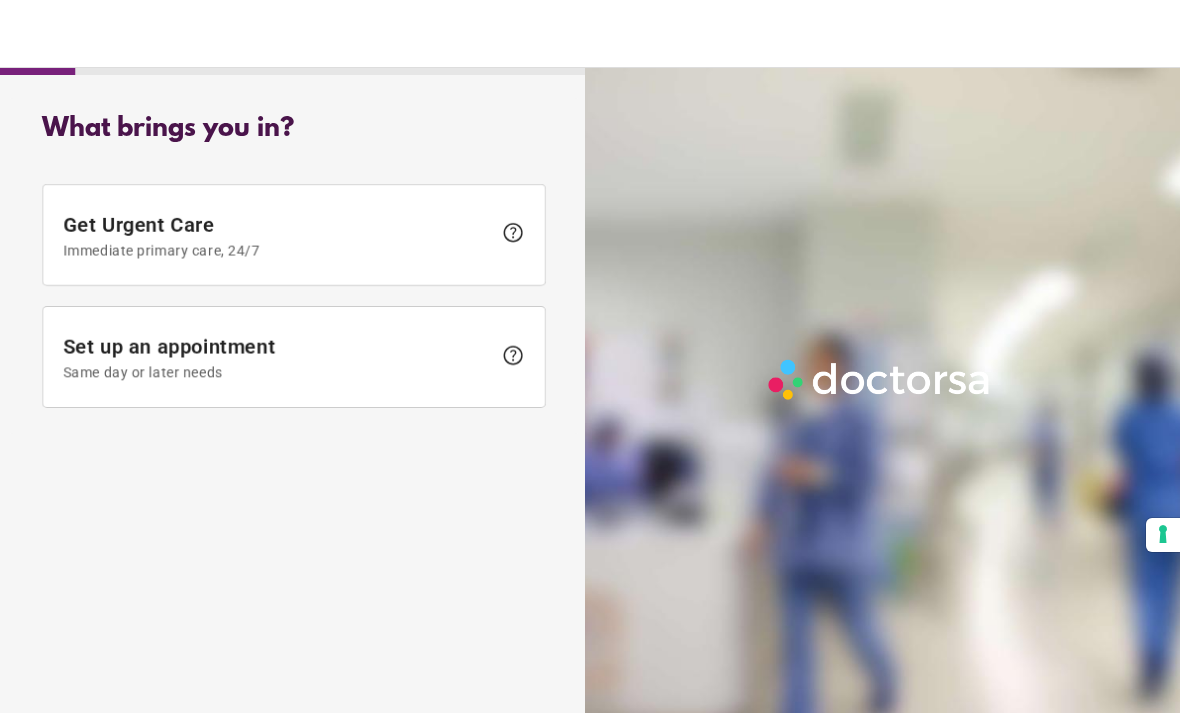 scroll, scrollTop: 0, scrollLeft: 0, axis: both 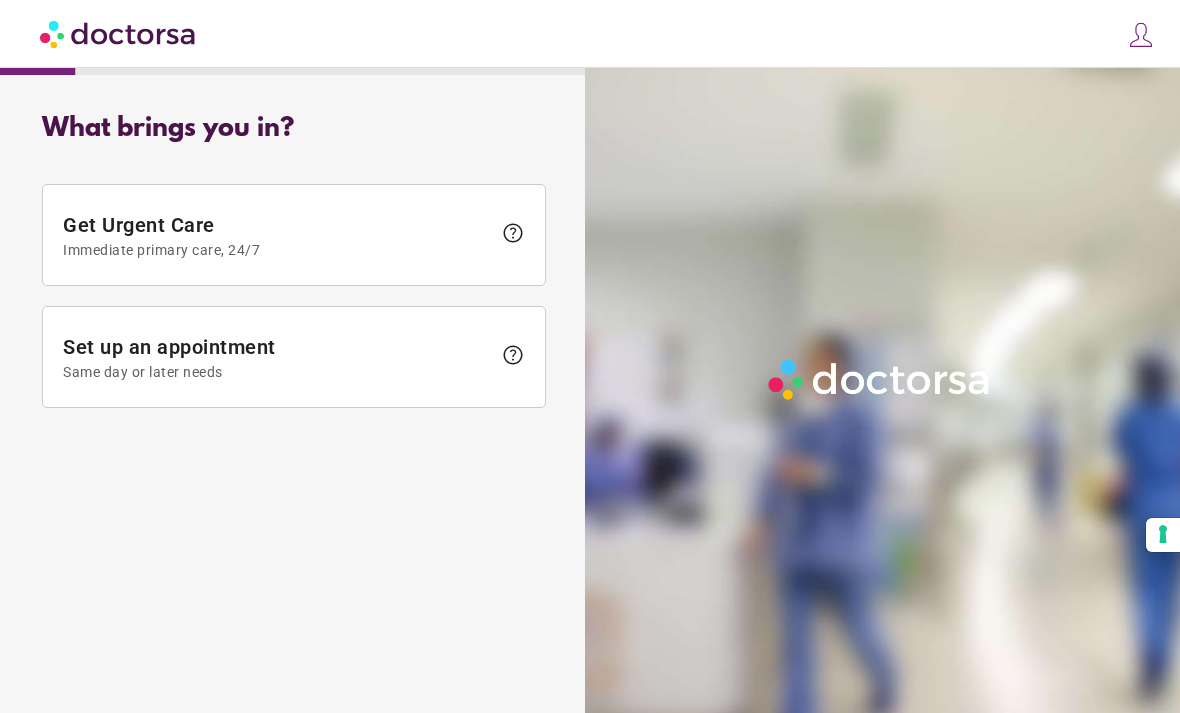 click on "help" at bounding box center [508, 235] 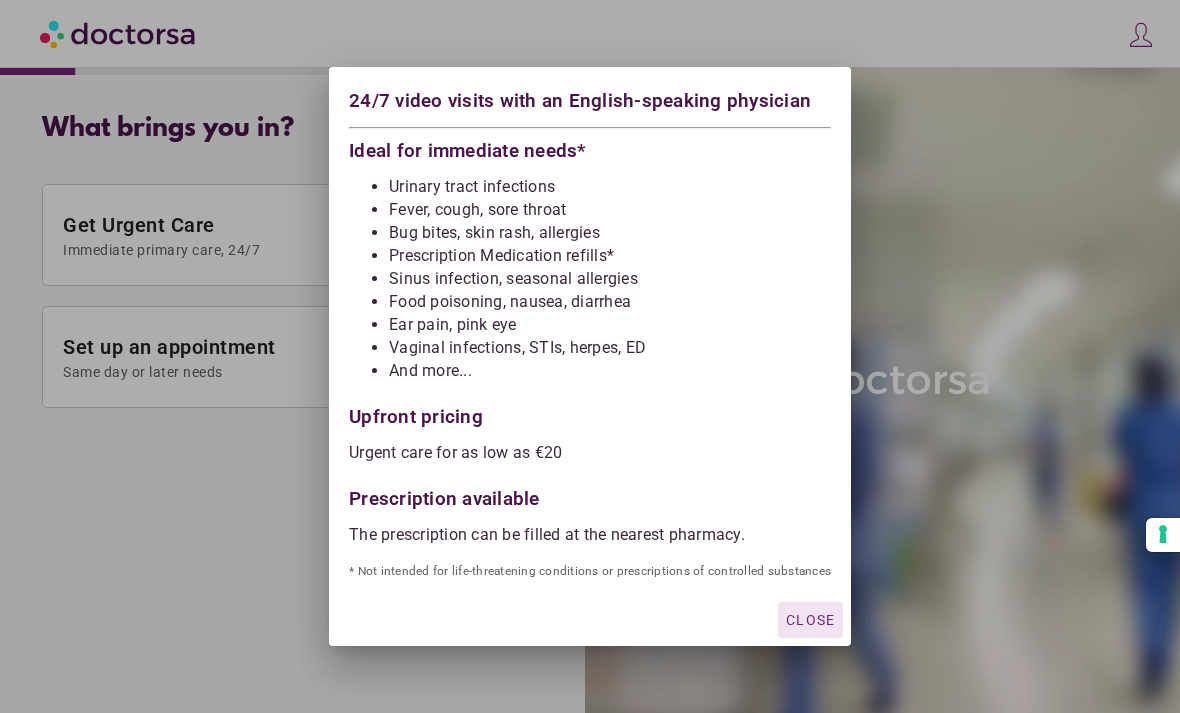 click on "Close" at bounding box center (810, 620) 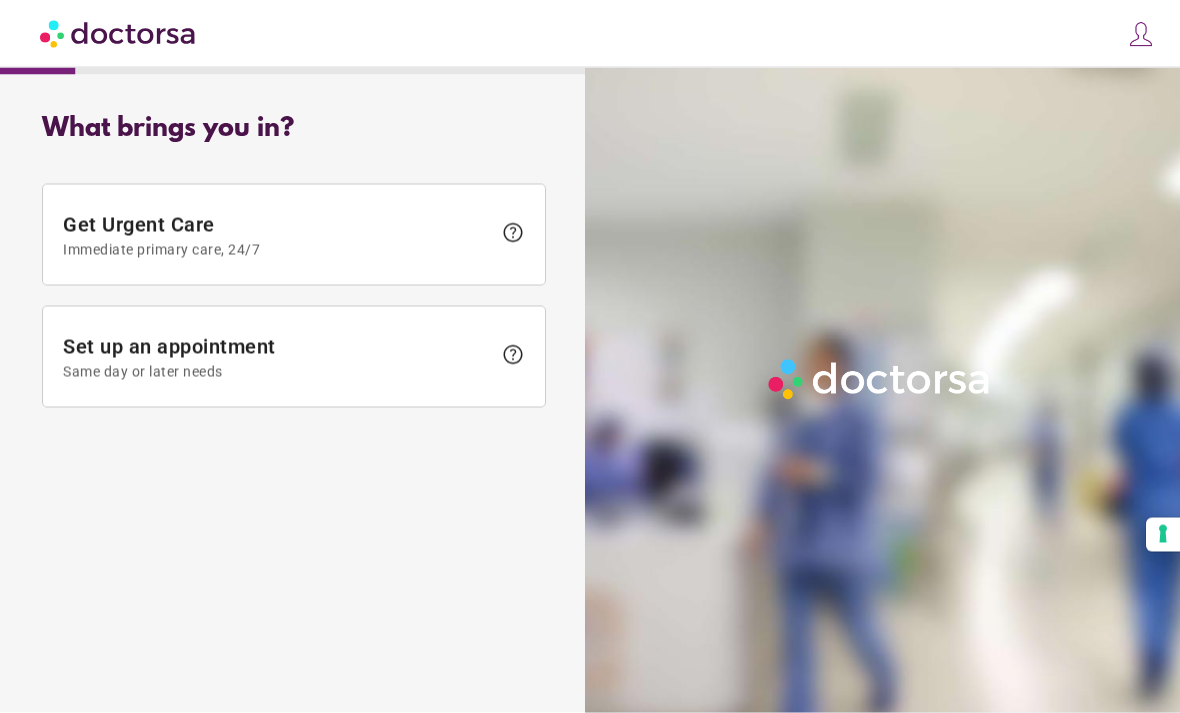 scroll, scrollTop: 0, scrollLeft: 0, axis: both 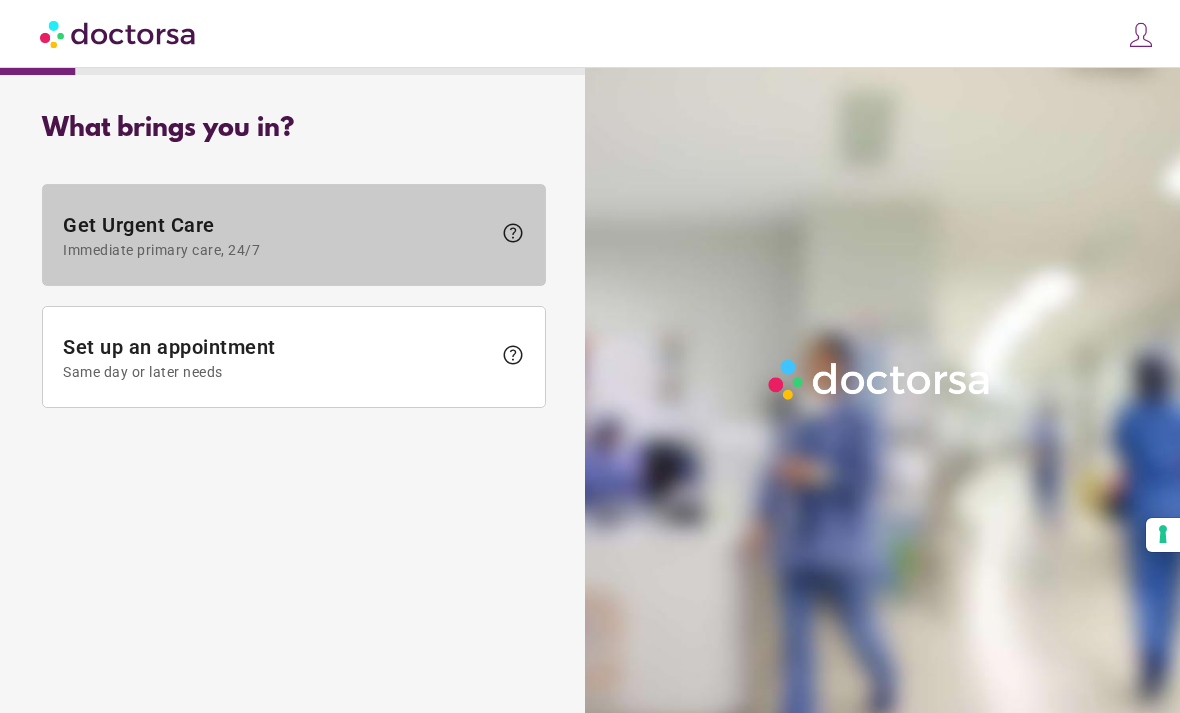 click at bounding box center (294, 235) 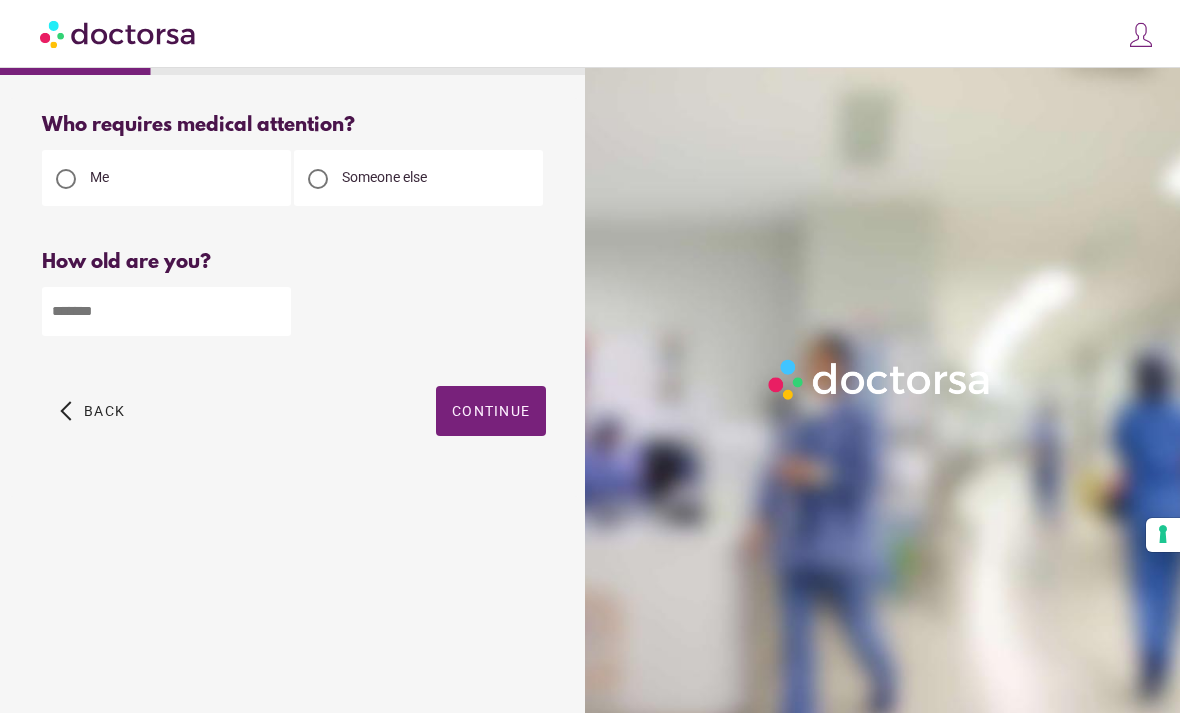 click at bounding box center (166, 311) 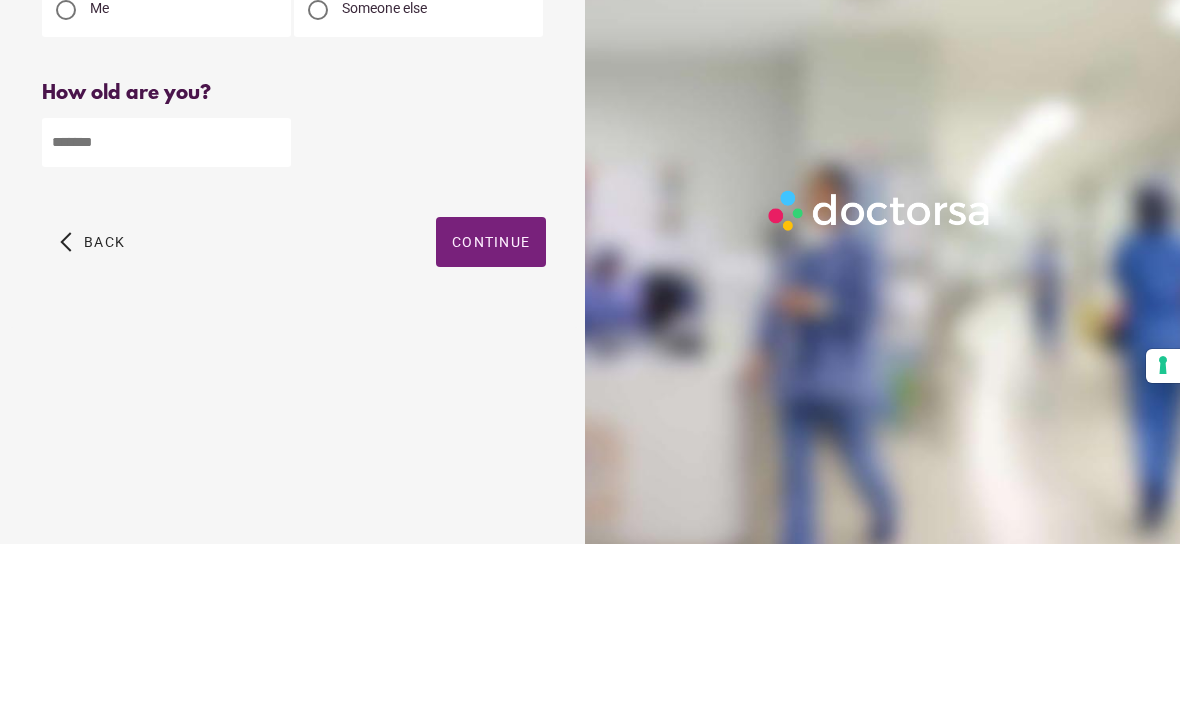 type on "**" 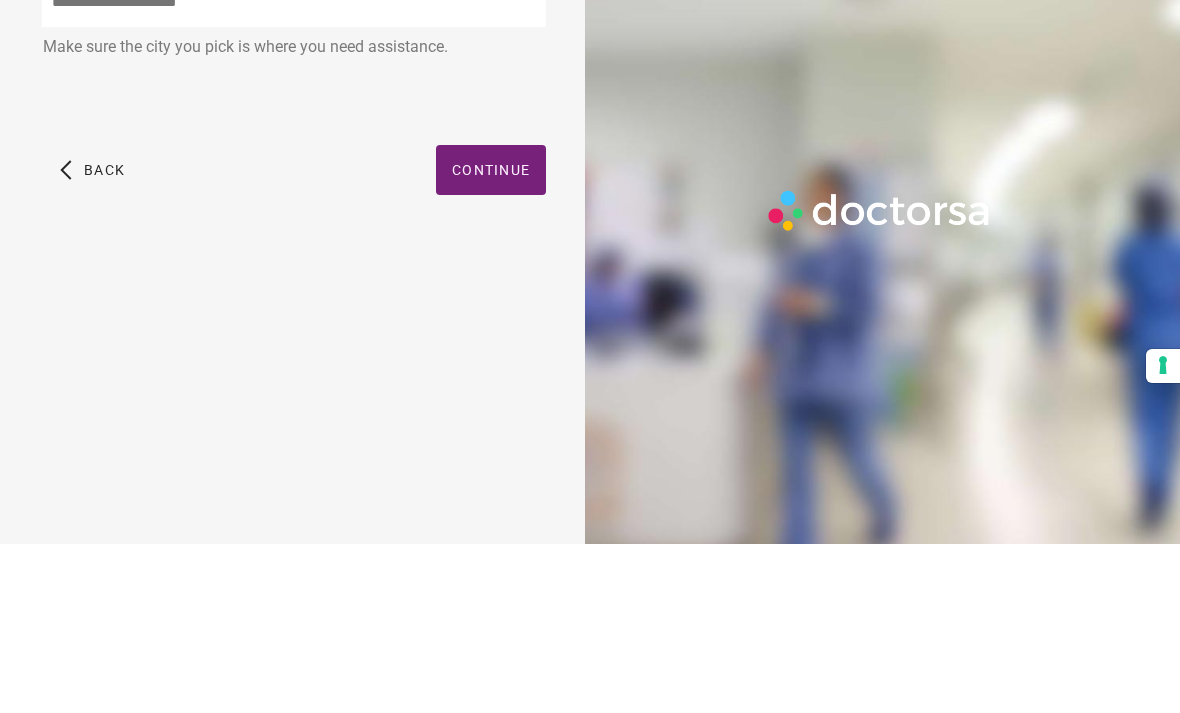 scroll, scrollTop: 64, scrollLeft: 0, axis: vertical 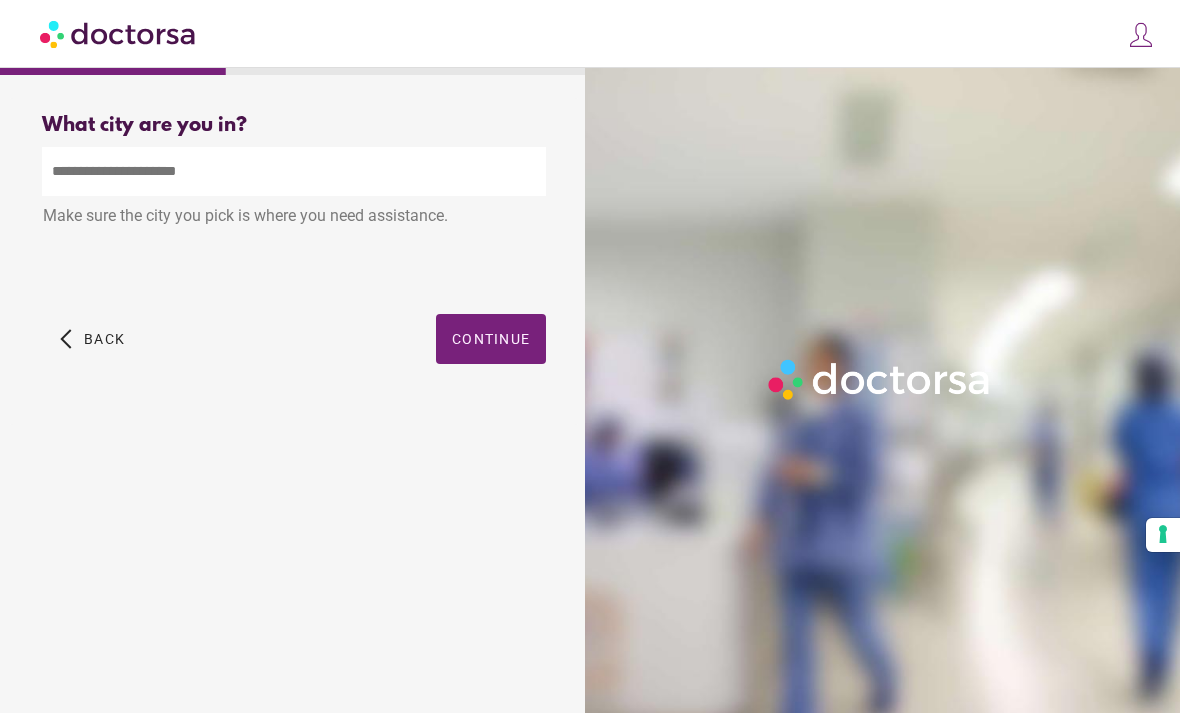 click at bounding box center [294, 171] 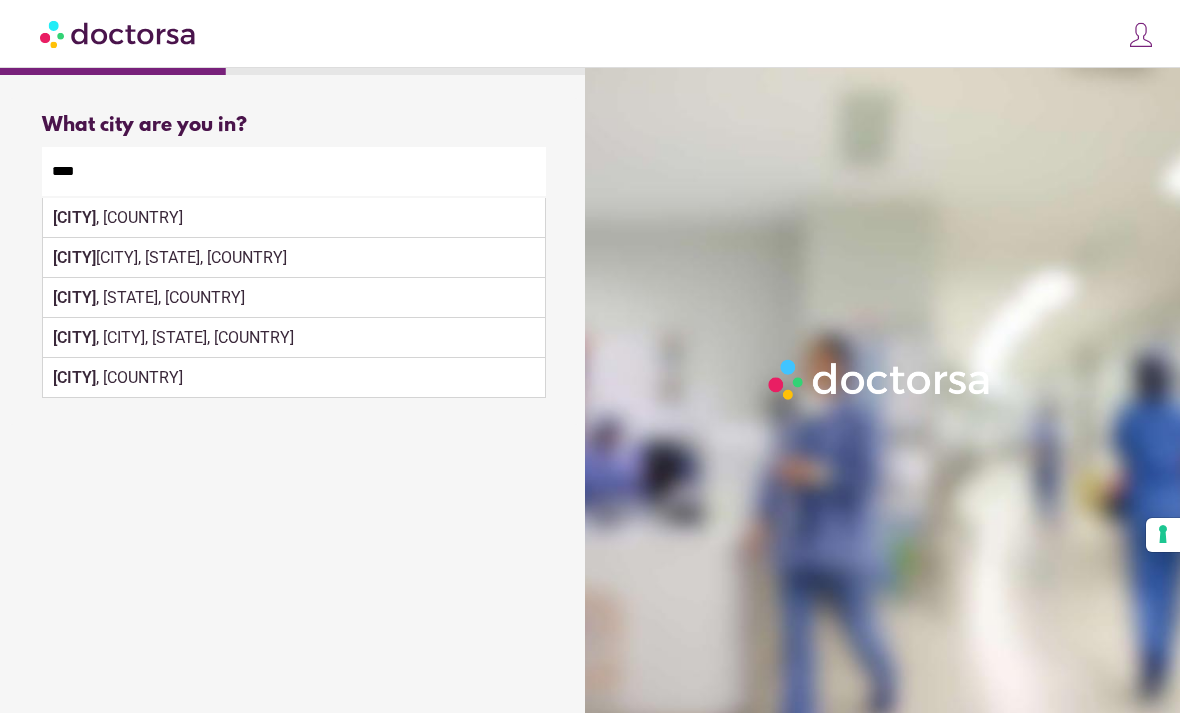 click on "Nice , France" at bounding box center (294, 218) 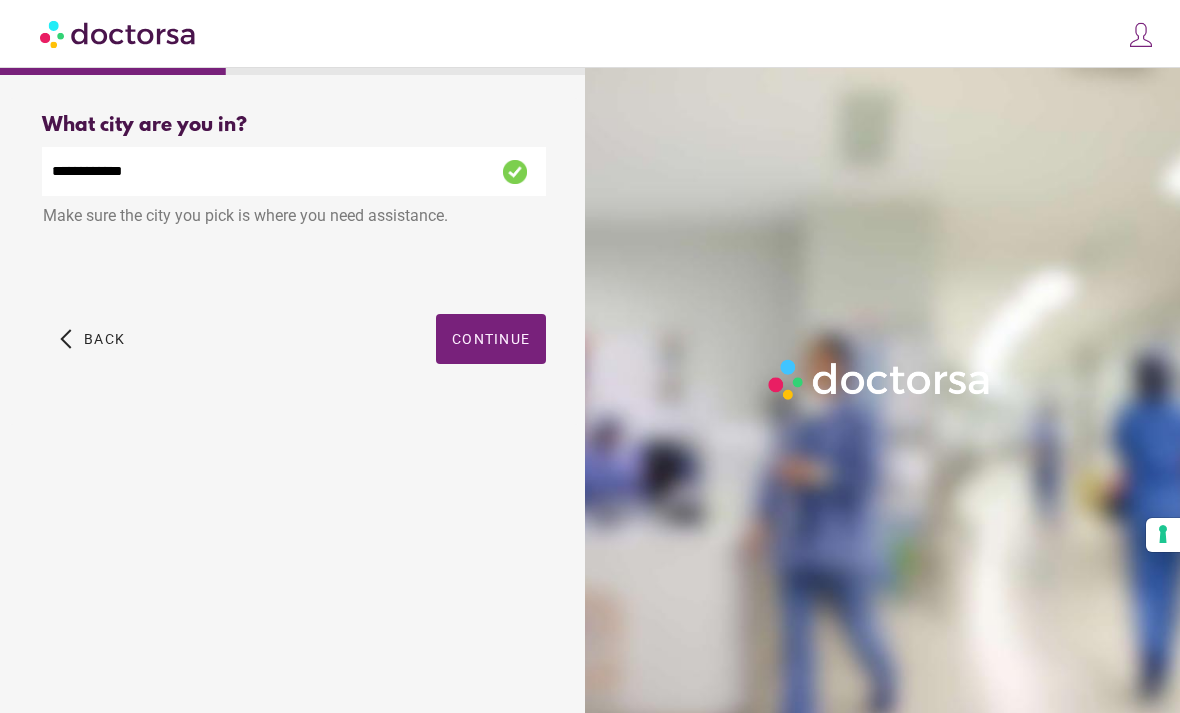 click at bounding box center (491, 339) 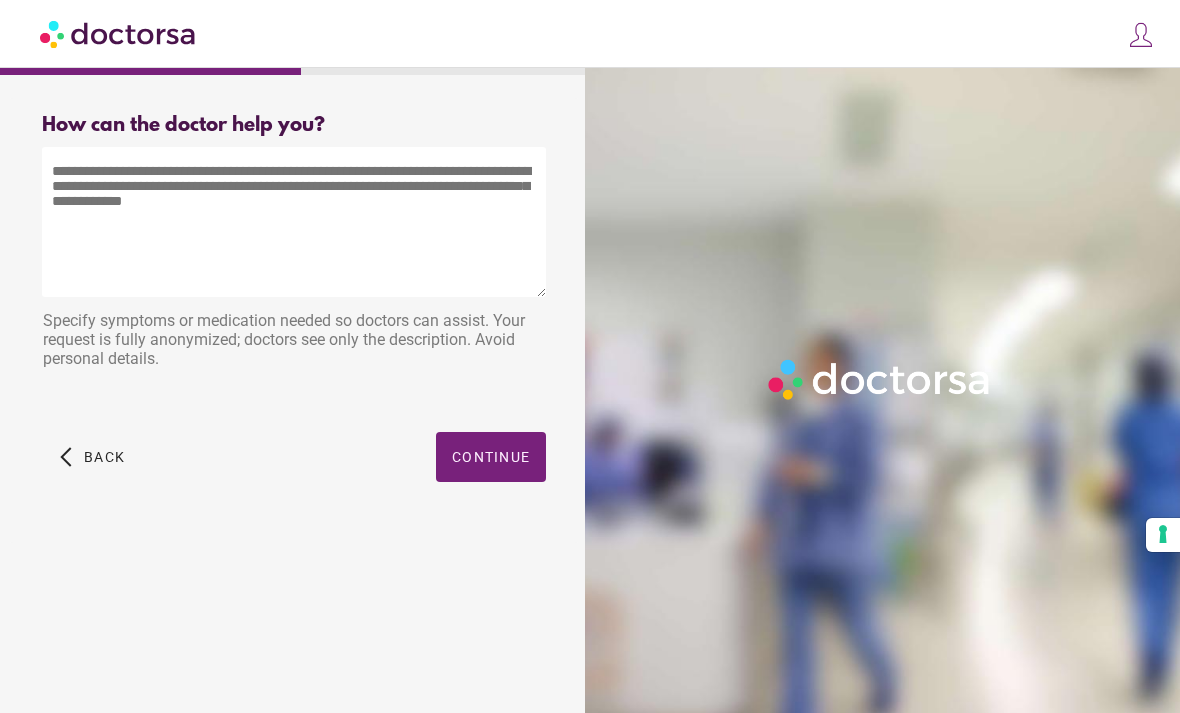 click at bounding box center [294, 222] 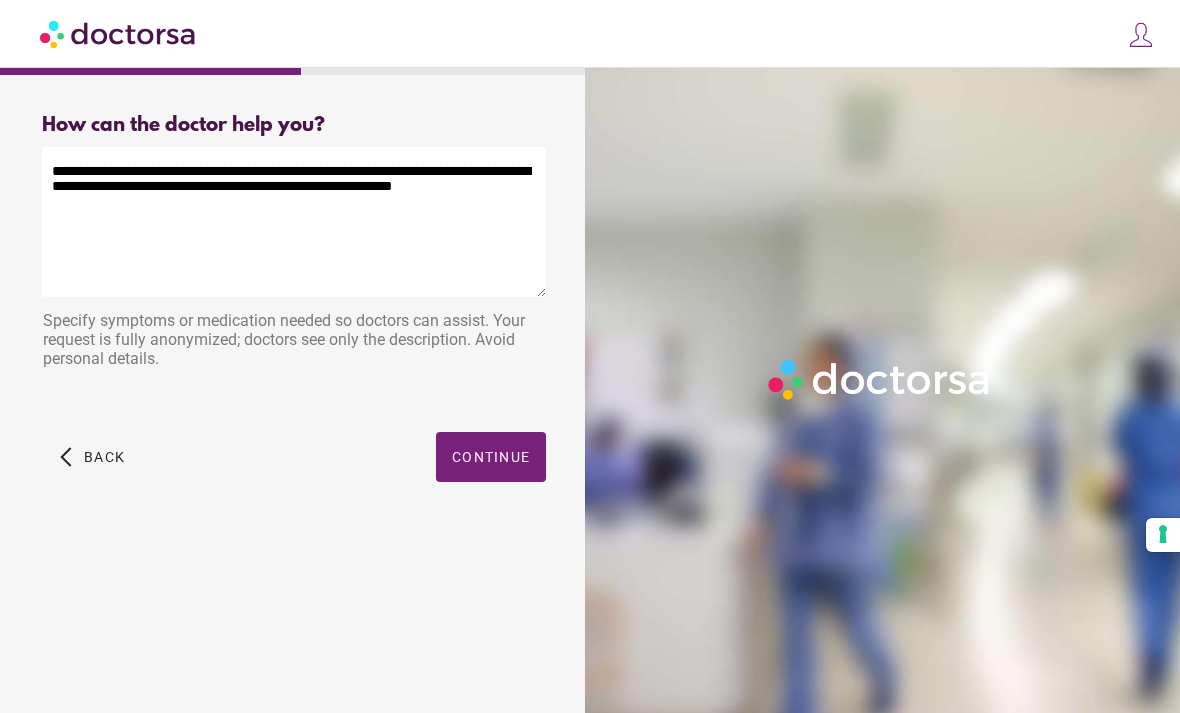 scroll, scrollTop: 0, scrollLeft: 0, axis: both 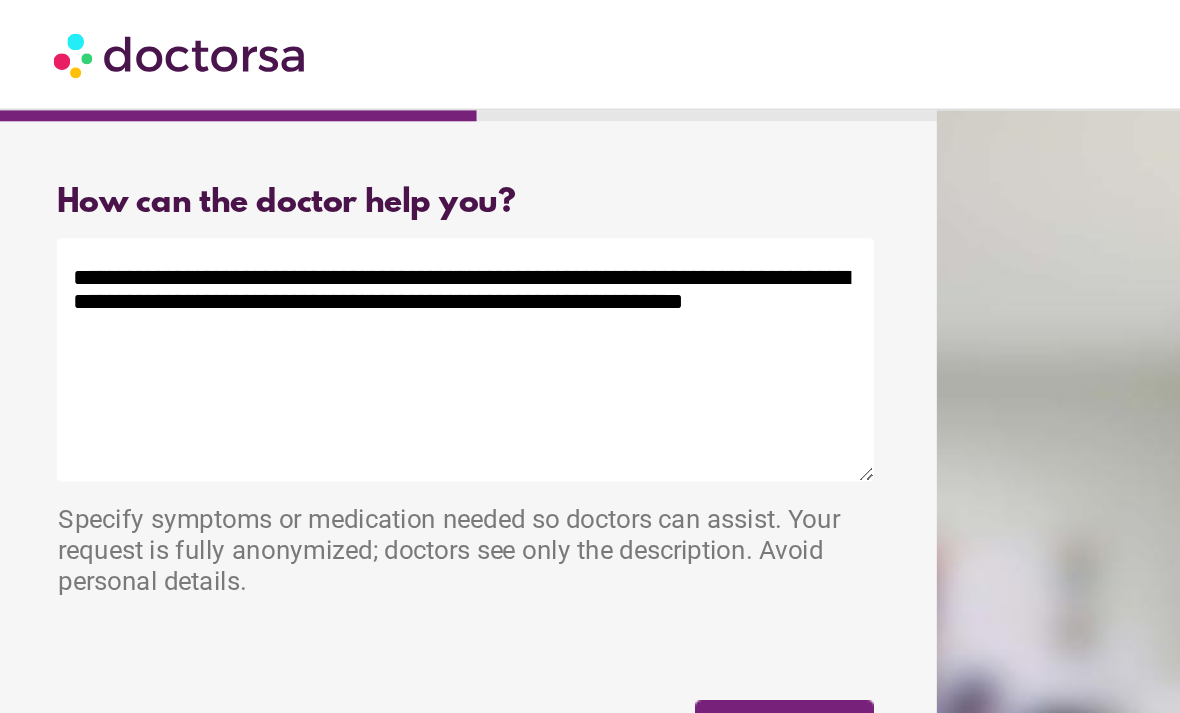 click on "**********" at bounding box center (294, 222) 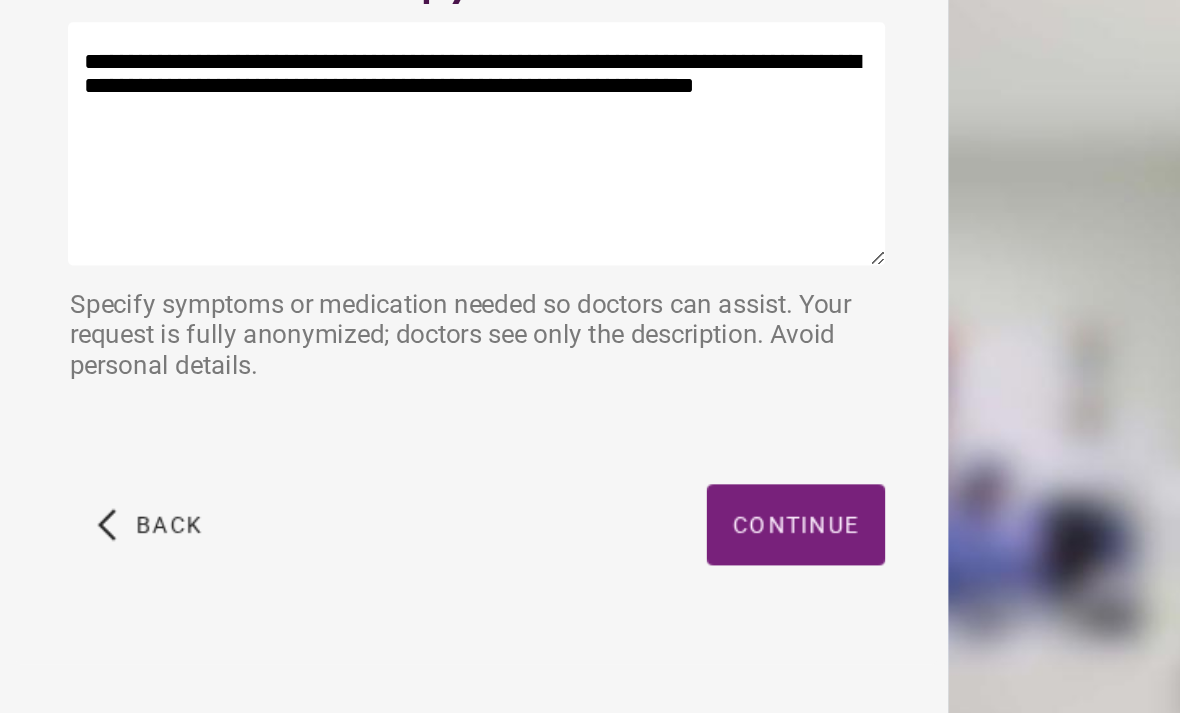 click on "**********" at bounding box center (294, 222) 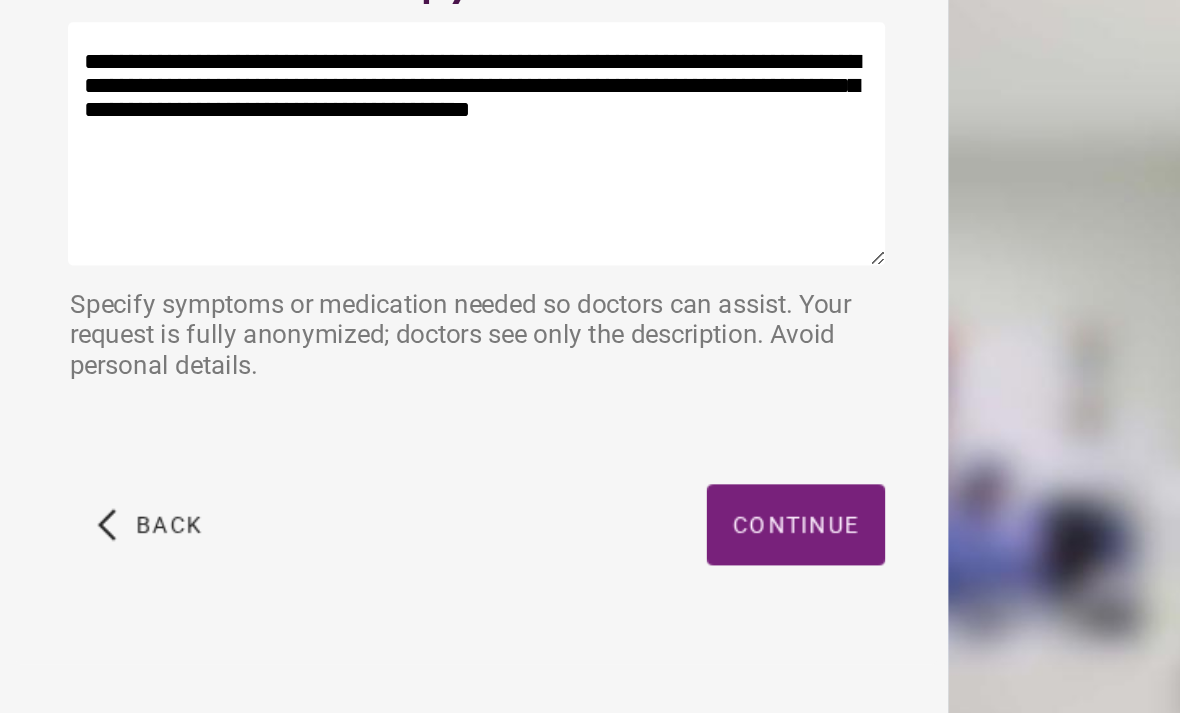 type on "**********" 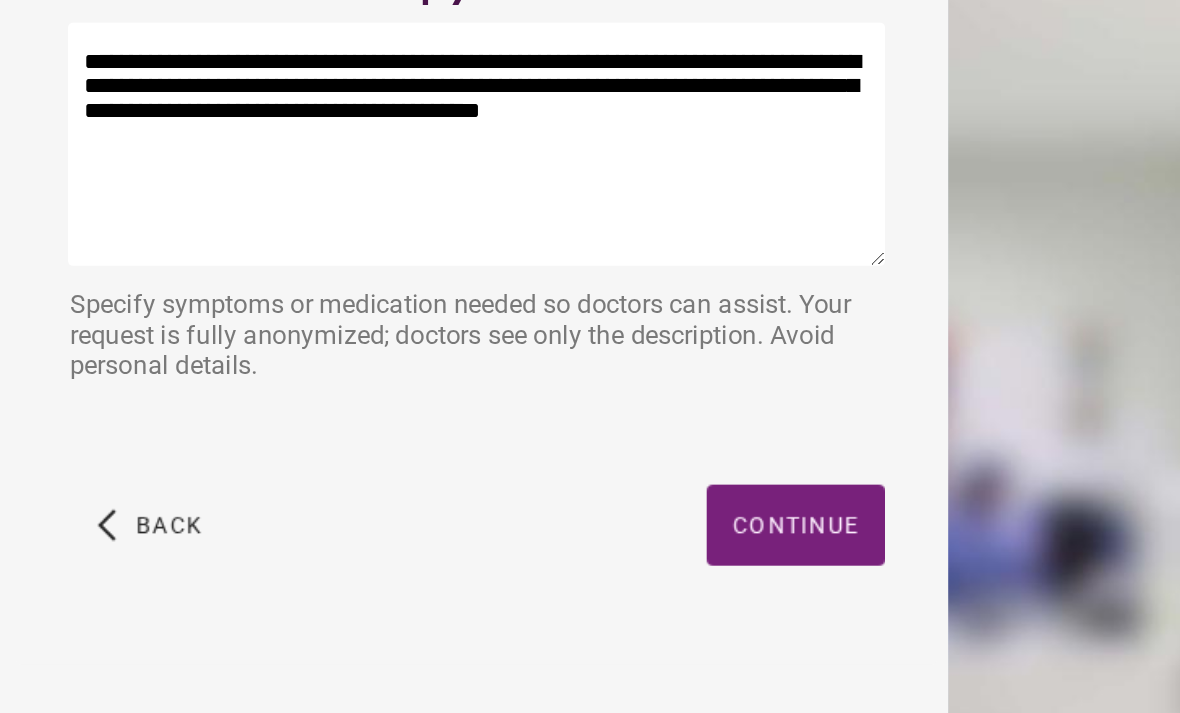 click on "Continue" at bounding box center (491, 457) 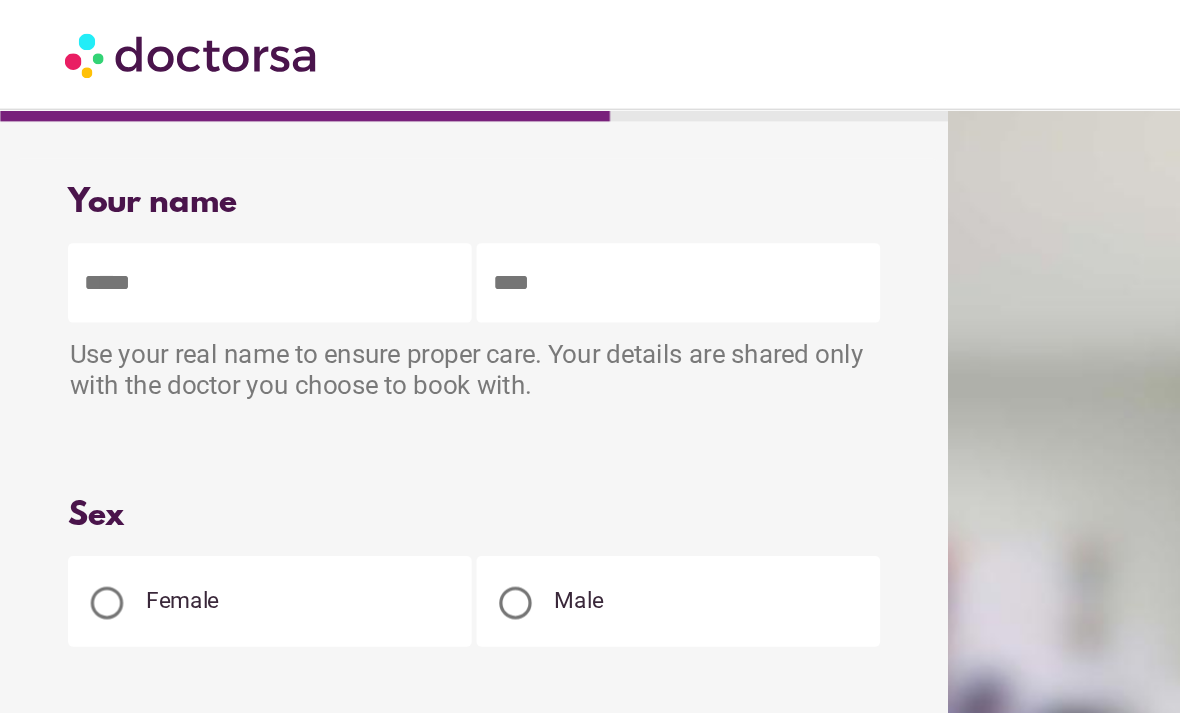 click at bounding box center [166, 174] 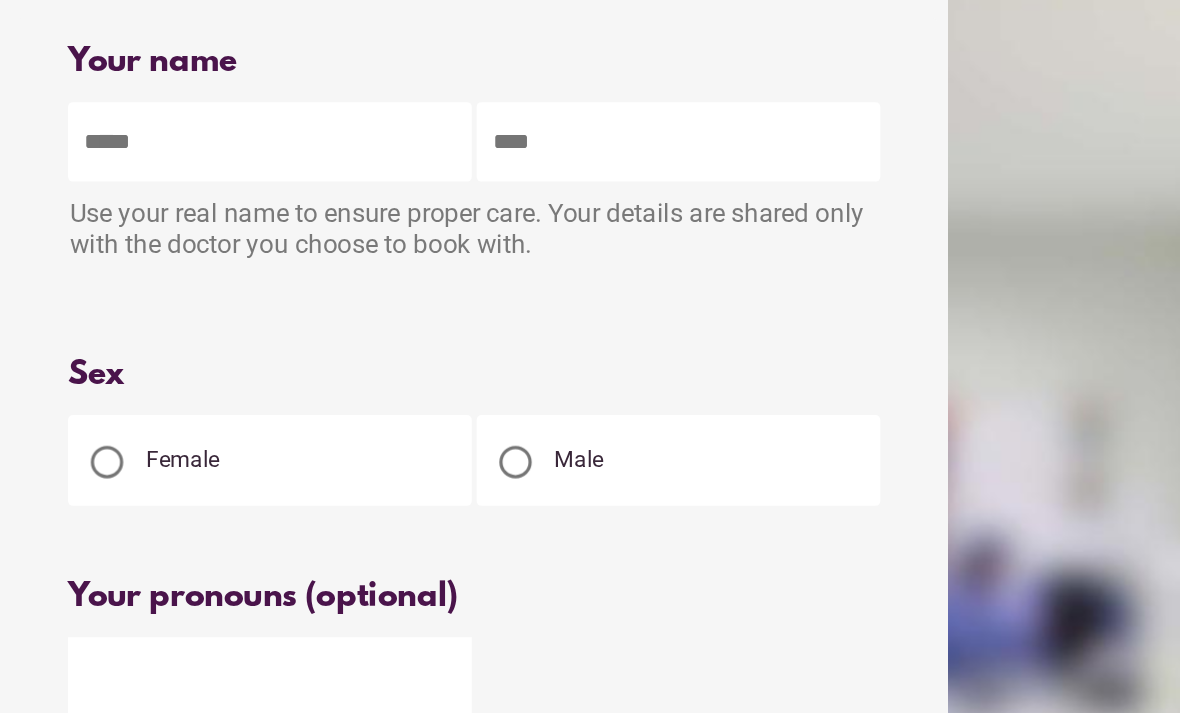 type on "***" 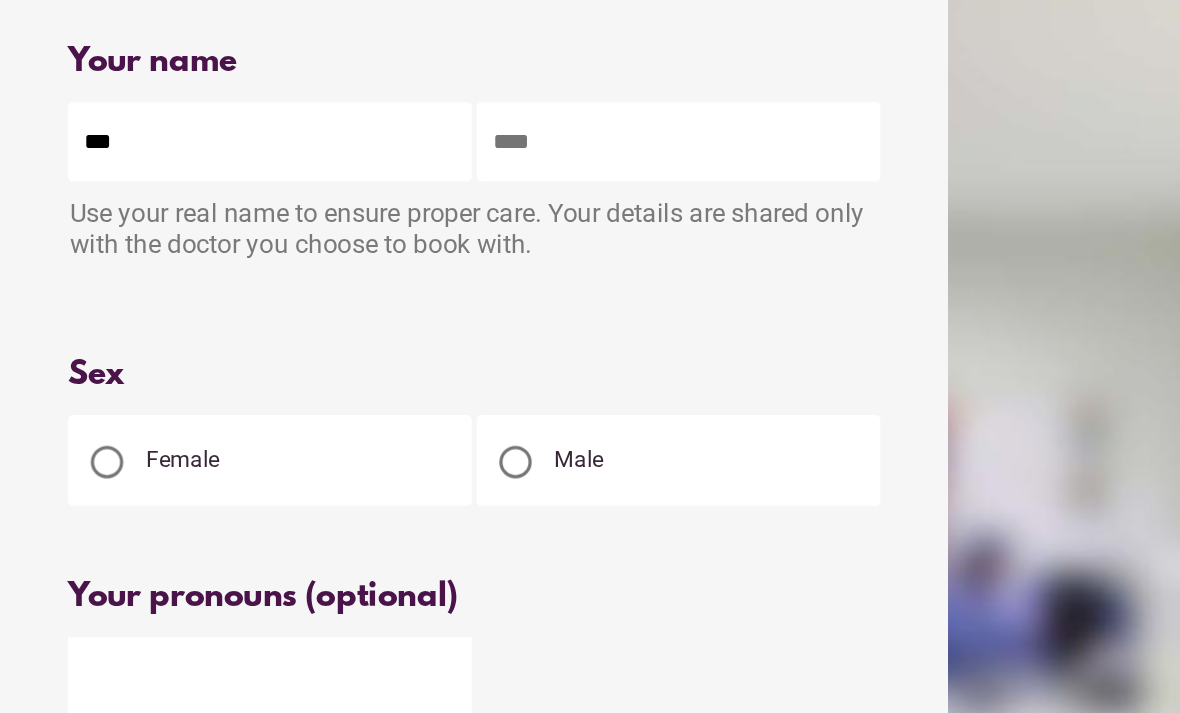 type on "******" 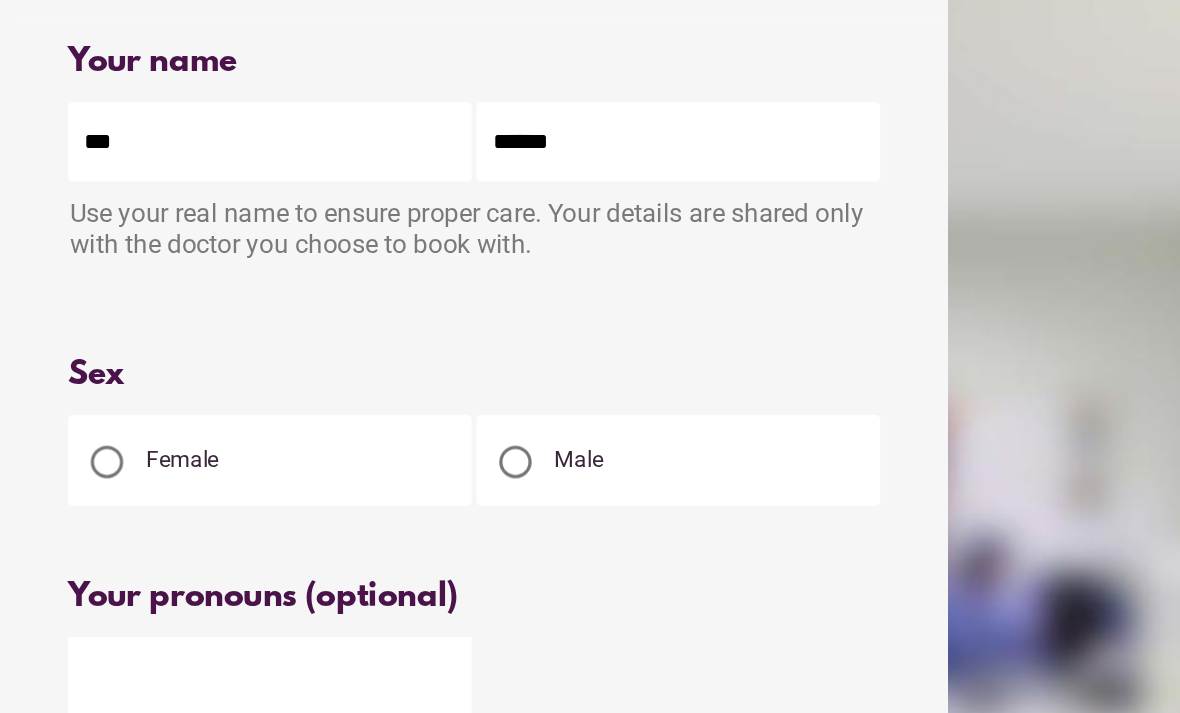 click at bounding box center [66, 372] 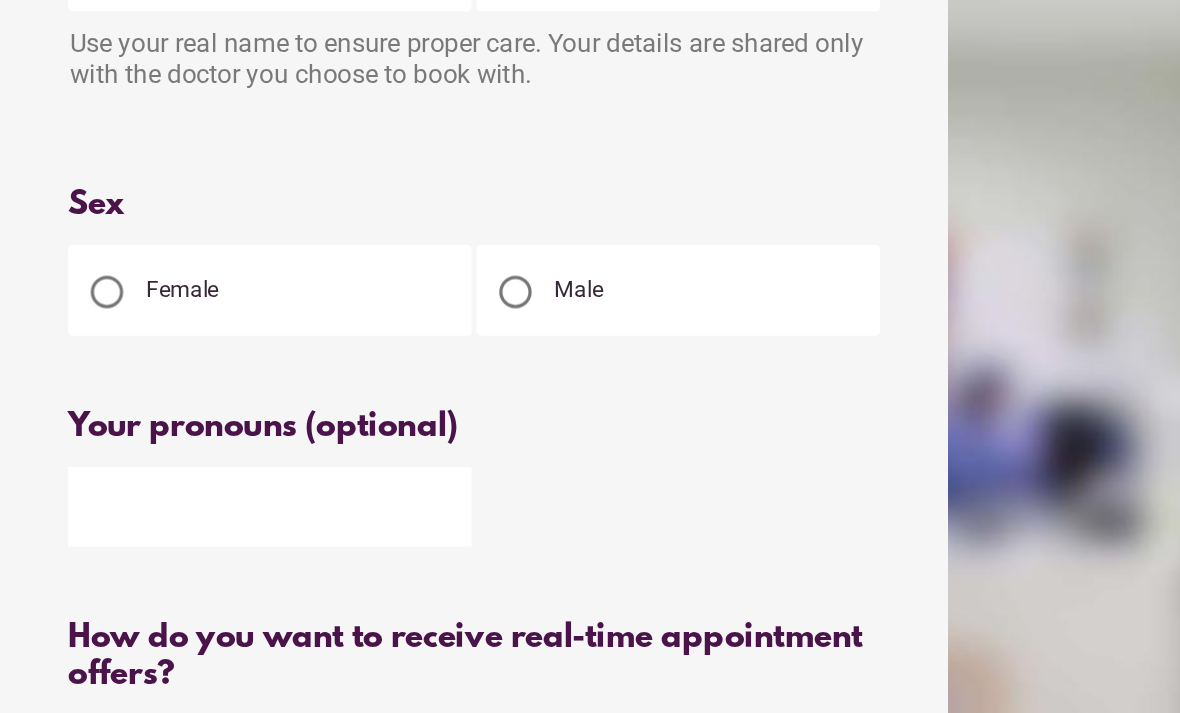 click at bounding box center [166, 504] 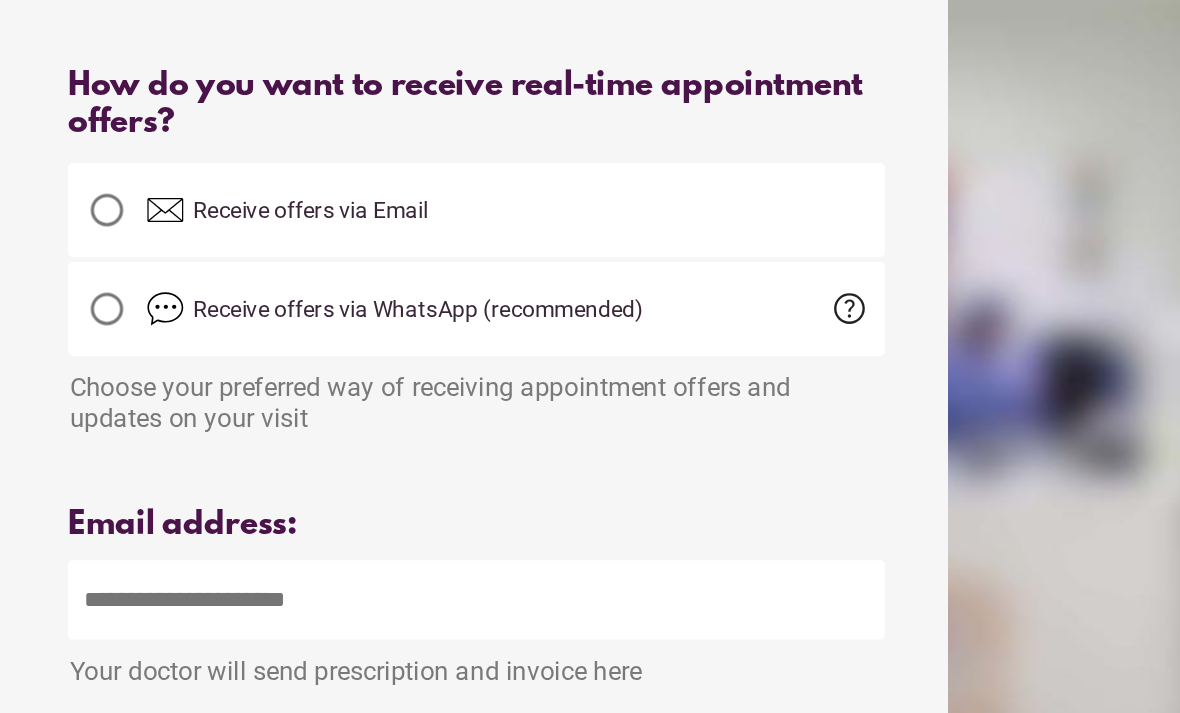 scroll, scrollTop: 305, scrollLeft: 0, axis: vertical 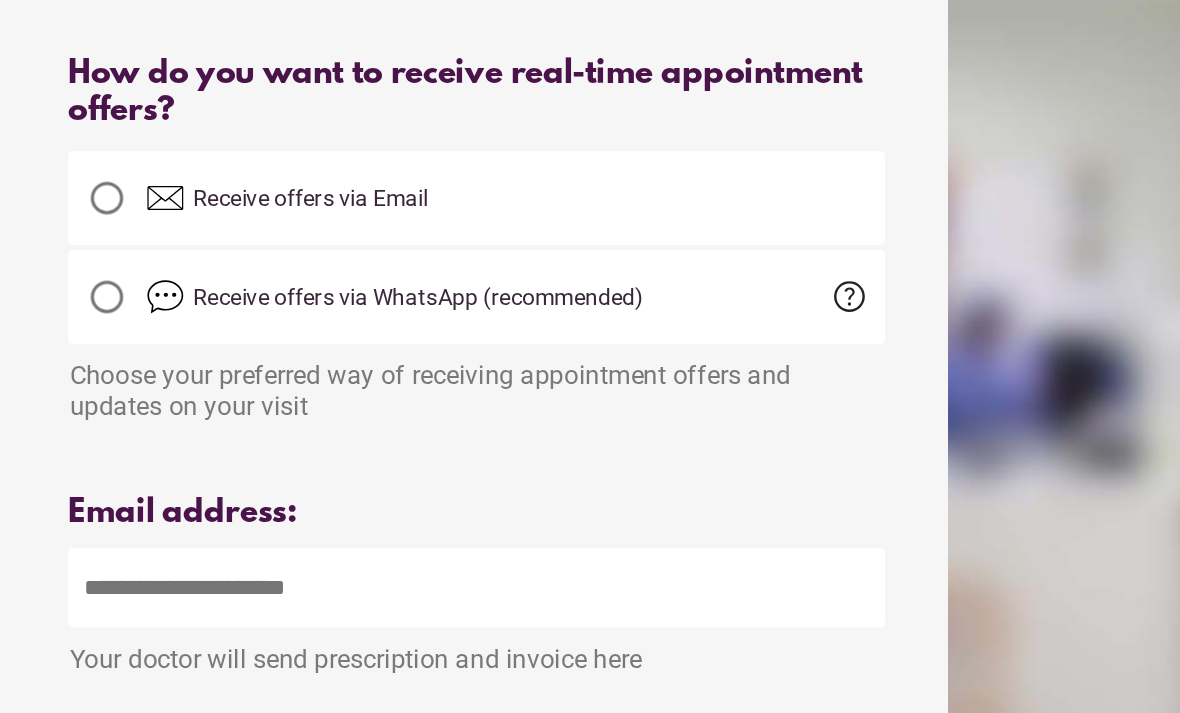 click at bounding box center [294, 596] 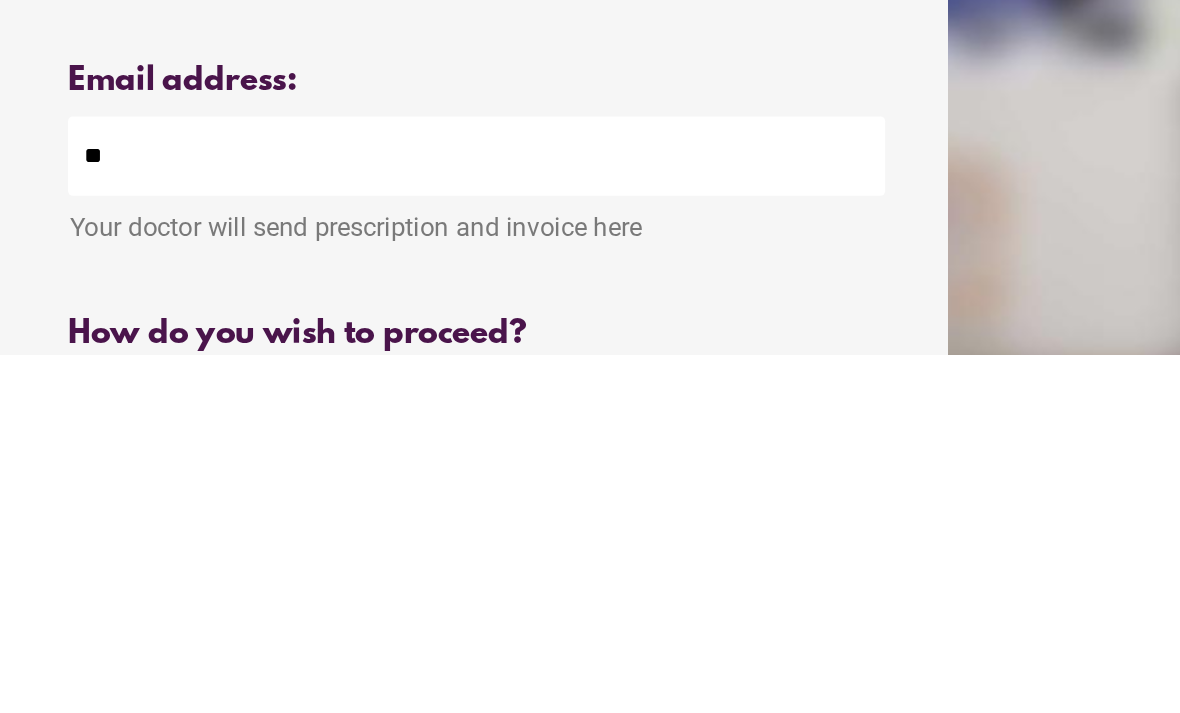 type on "***" 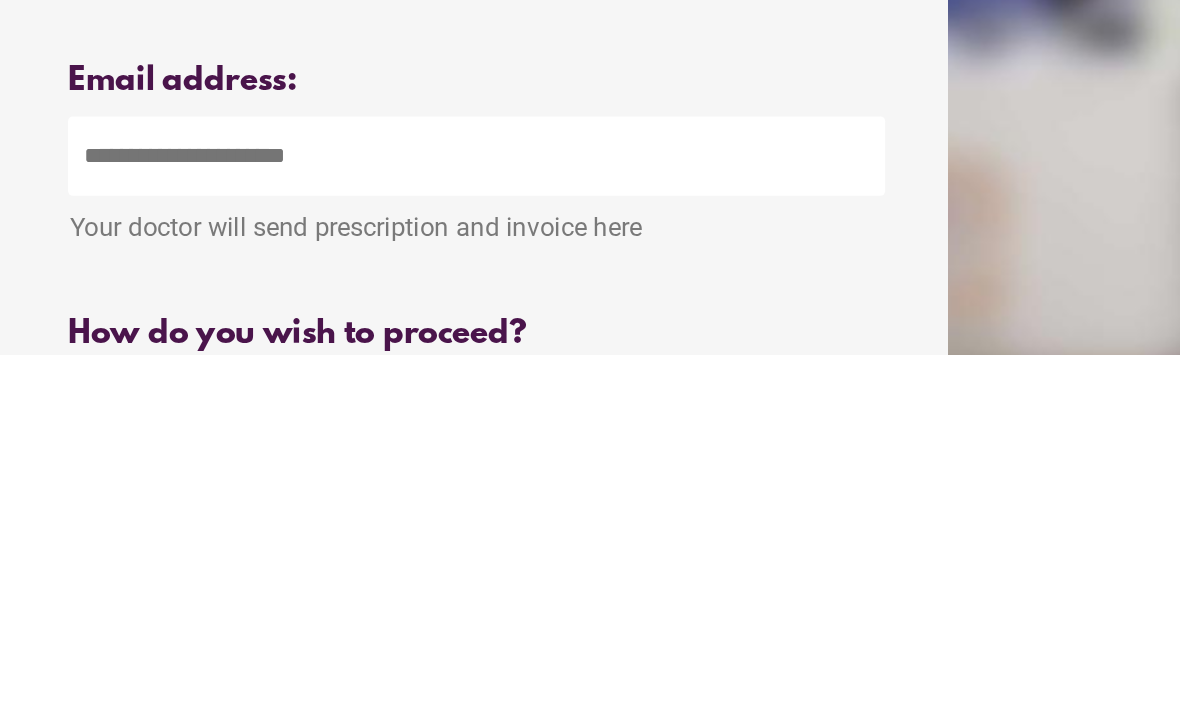 type on "**********" 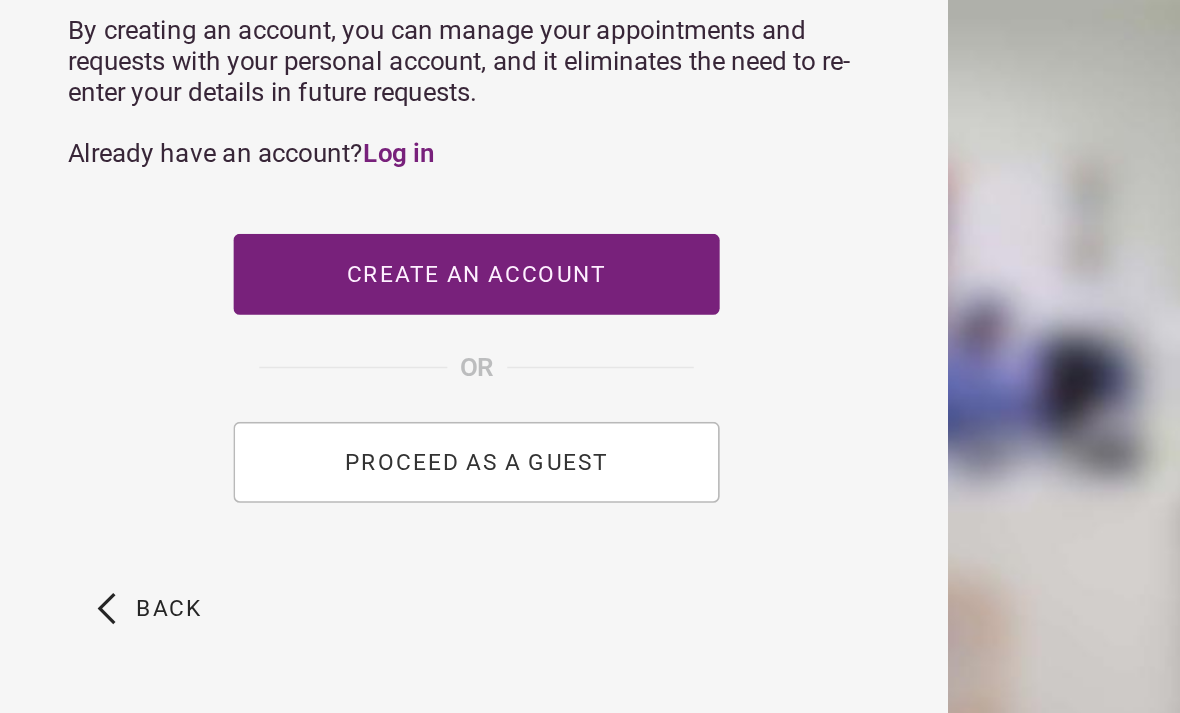 scroll, scrollTop: 805, scrollLeft: 0, axis: vertical 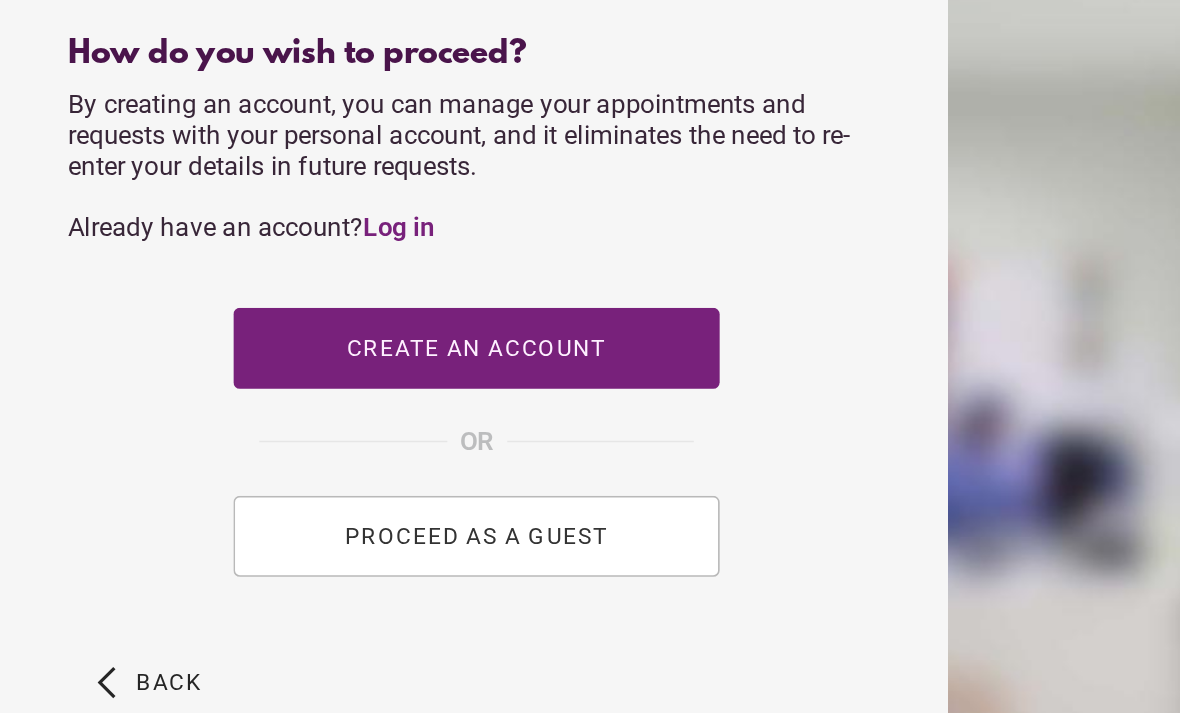 click on "PROCEED AS A GUEST" at bounding box center (294, 505) 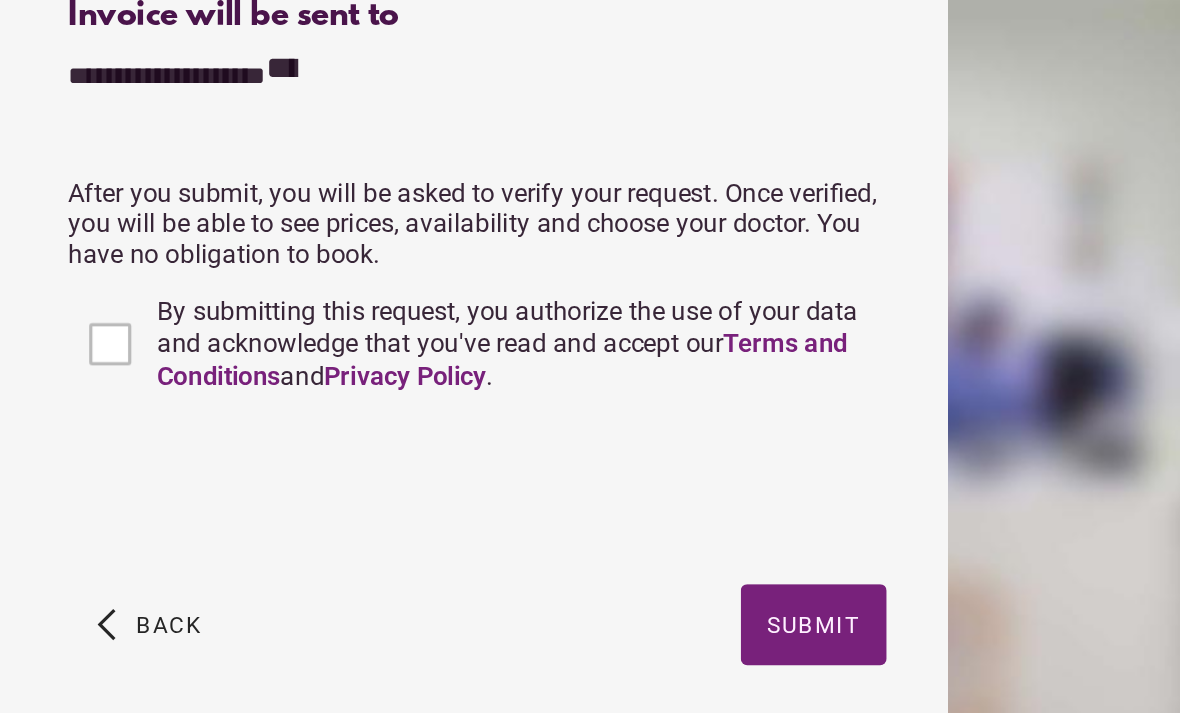 scroll, scrollTop: 507, scrollLeft: 0, axis: vertical 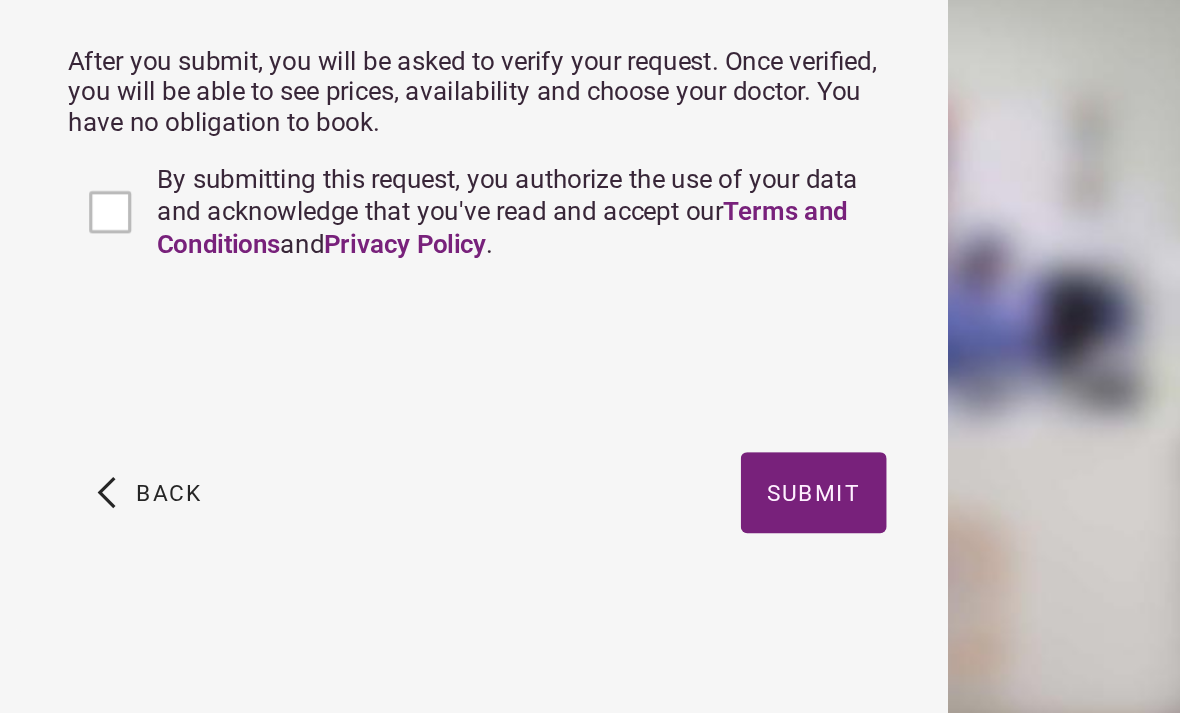 click on "Terms and Conditions" at bounding box center [310, 413] 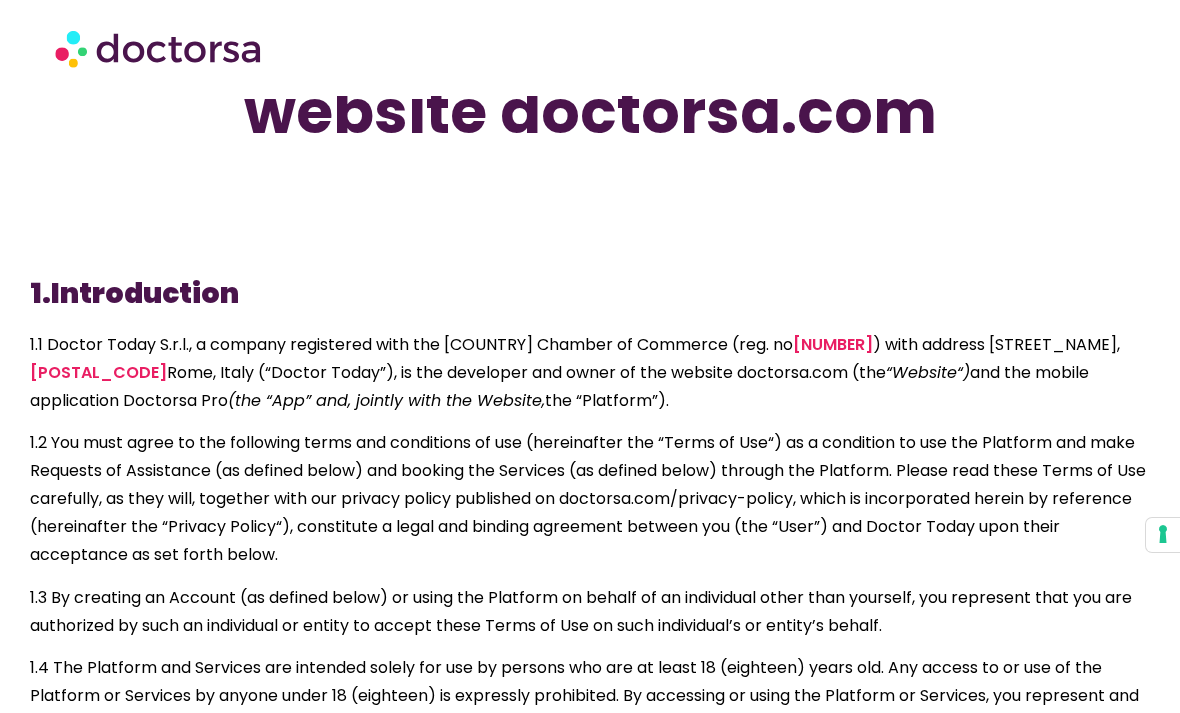 scroll, scrollTop: 181, scrollLeft: 0, axis: vertical 